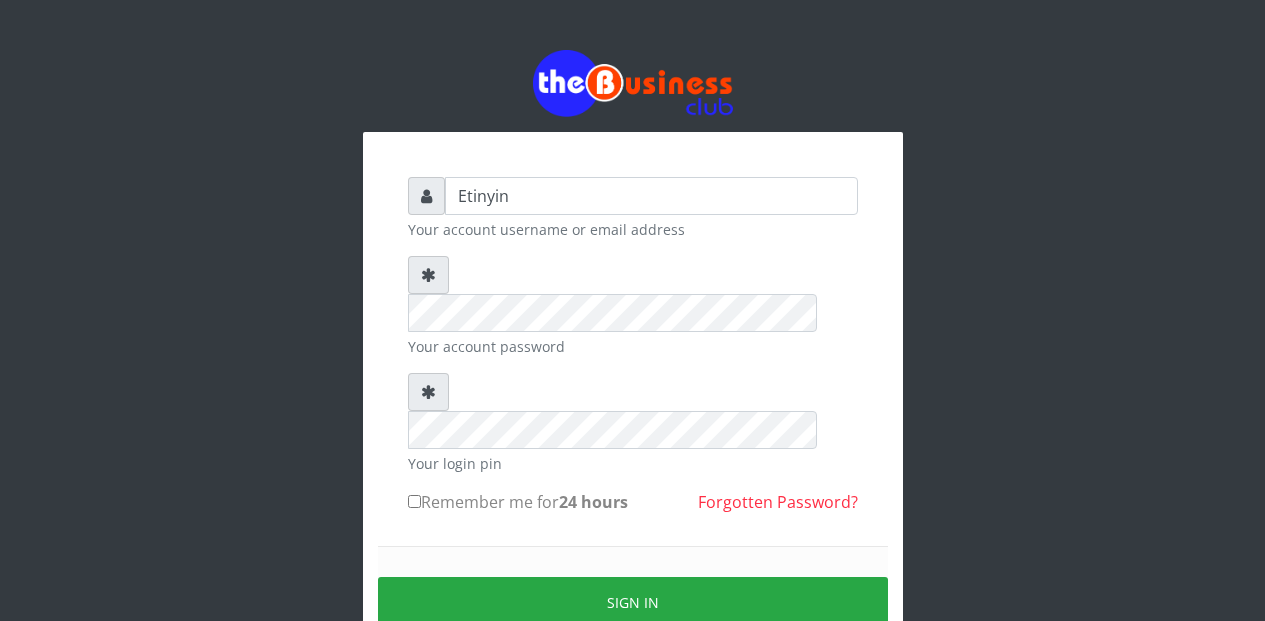 scroll, scrollTop: 0, scrollLeft: 0, axis: both 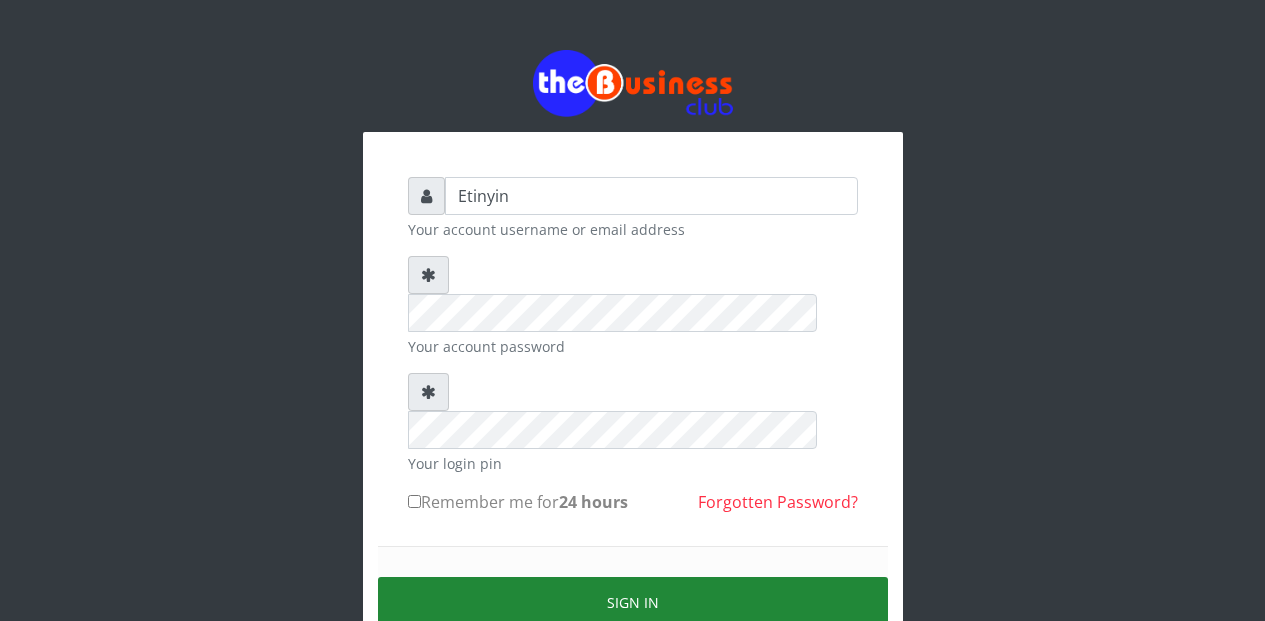 click on "Sign in" at bounding box center (633, 602) 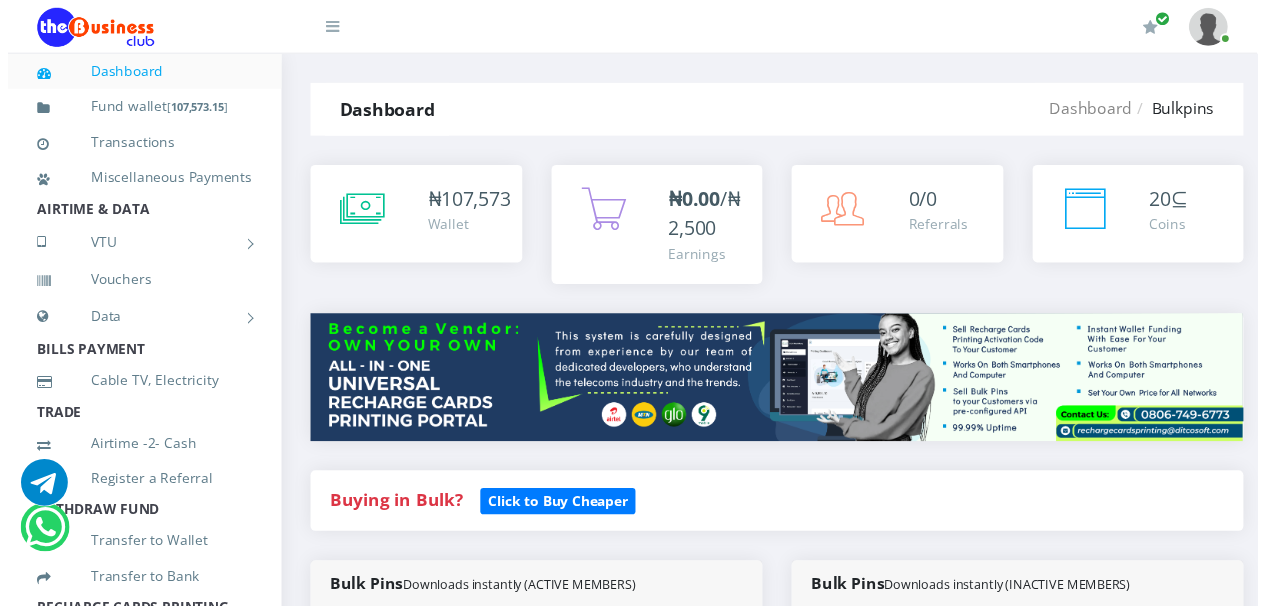 scroll, scrollTop: 0, scrollLeft: 0, axis: both 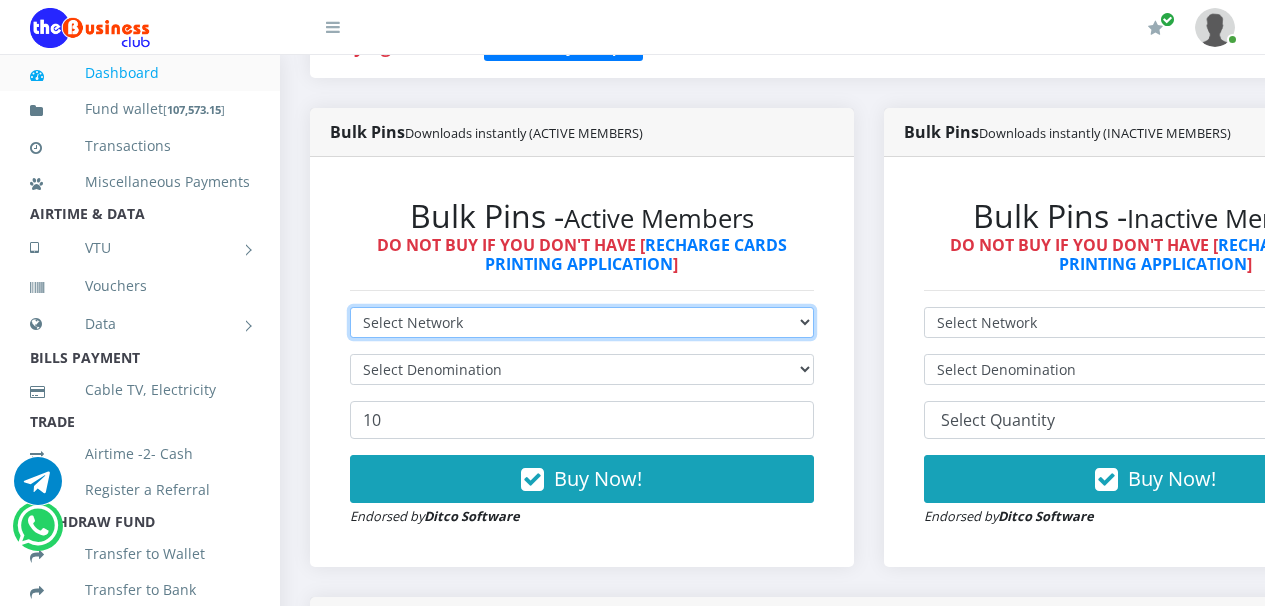 click on "Select Network
MTN
Globacom
9Mobile
Airtel" at bounding box center (582, 322) 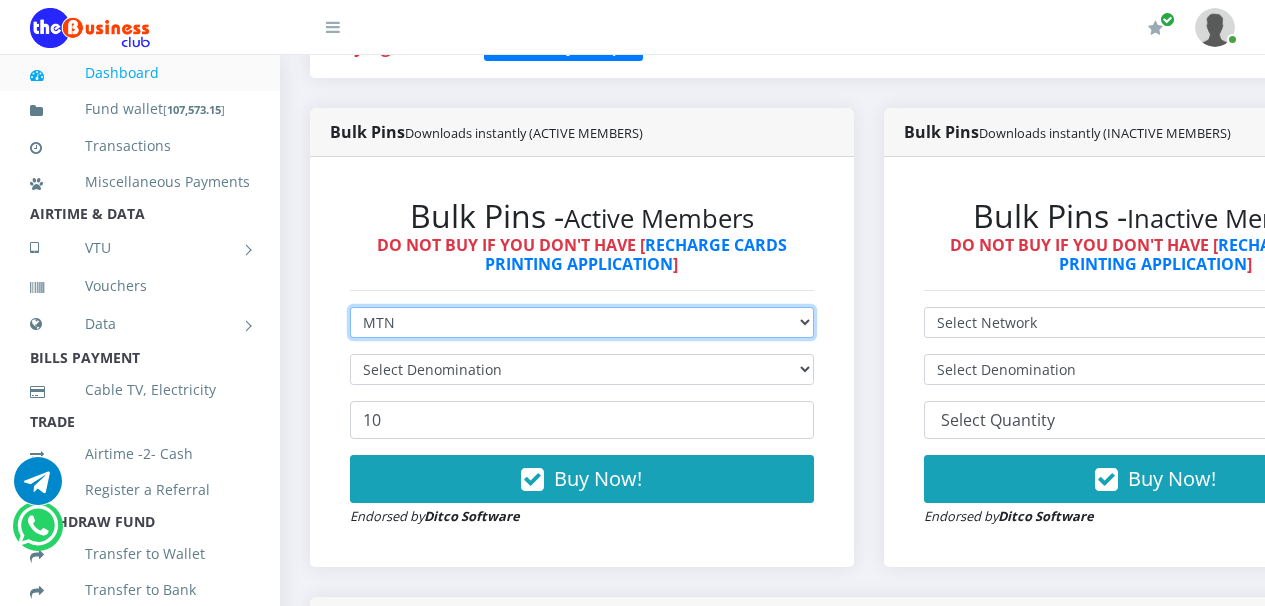 click on "Select Network
MTN
Globacom
9Mobile
Airtel" at bounding box center [582, 322] 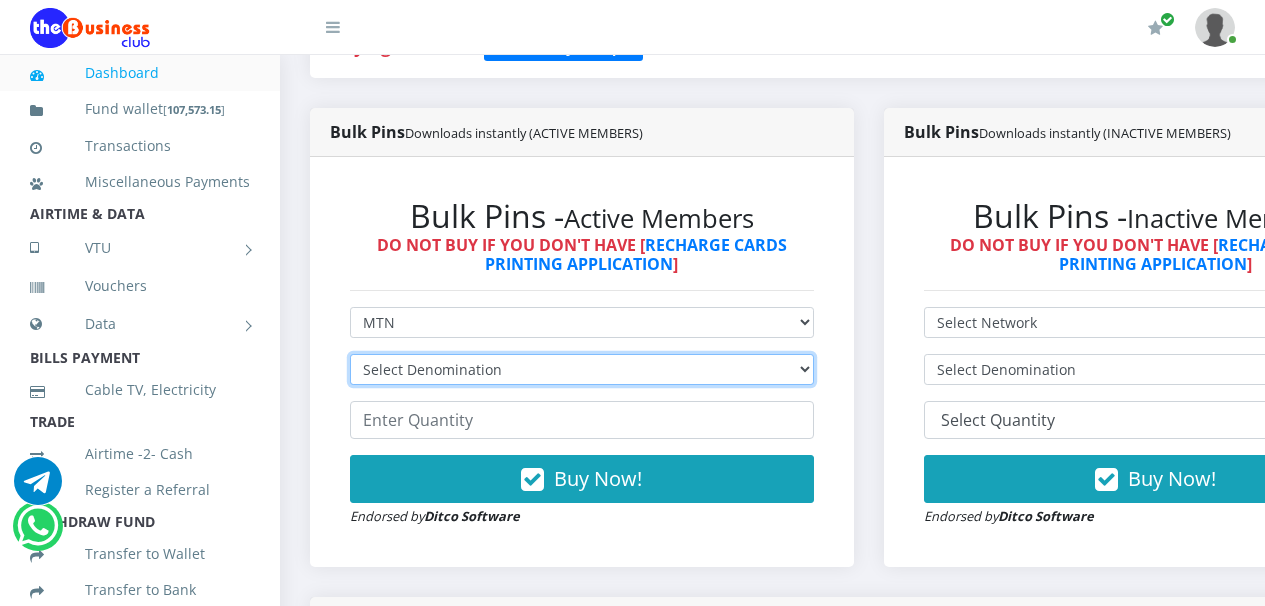 click on "Select Denomination MTN NGN100 - ₦96.94 MTN NGN200 - ₦193.88 MTN NGN400 - ₦387.76 MTN NGN500 - ₦484.70 MTN NGN1000 - ₦969.40 MTN NGN1500 - ₦1,454.10" at bounding box center (582, 369) 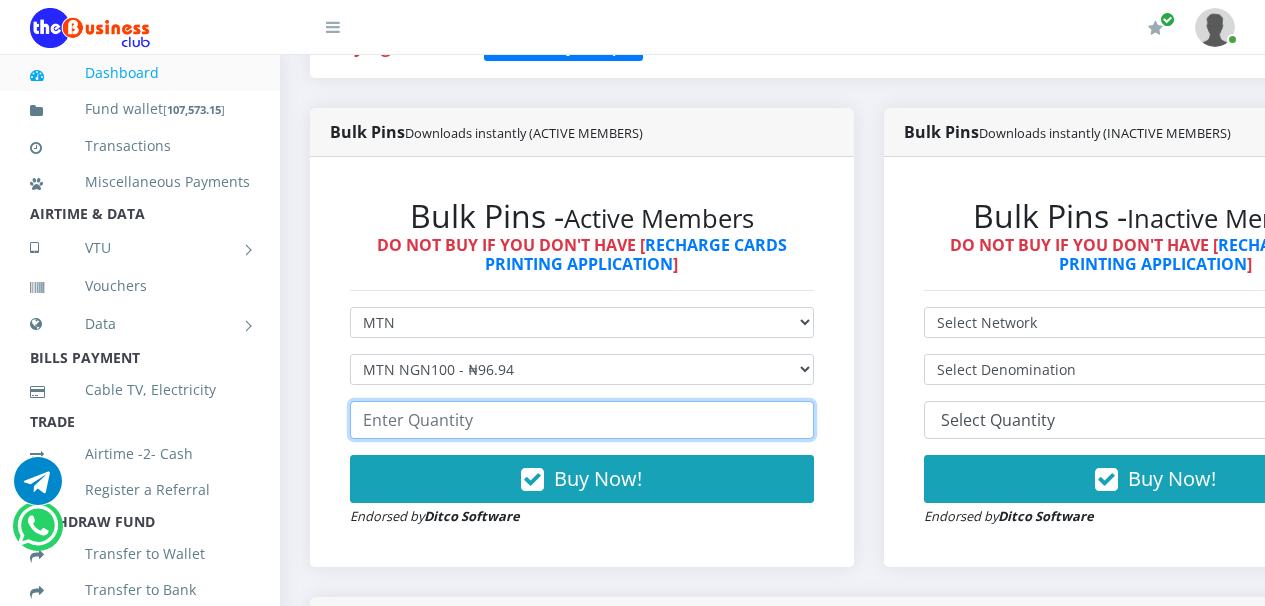 click at bounding box center [582, 420] 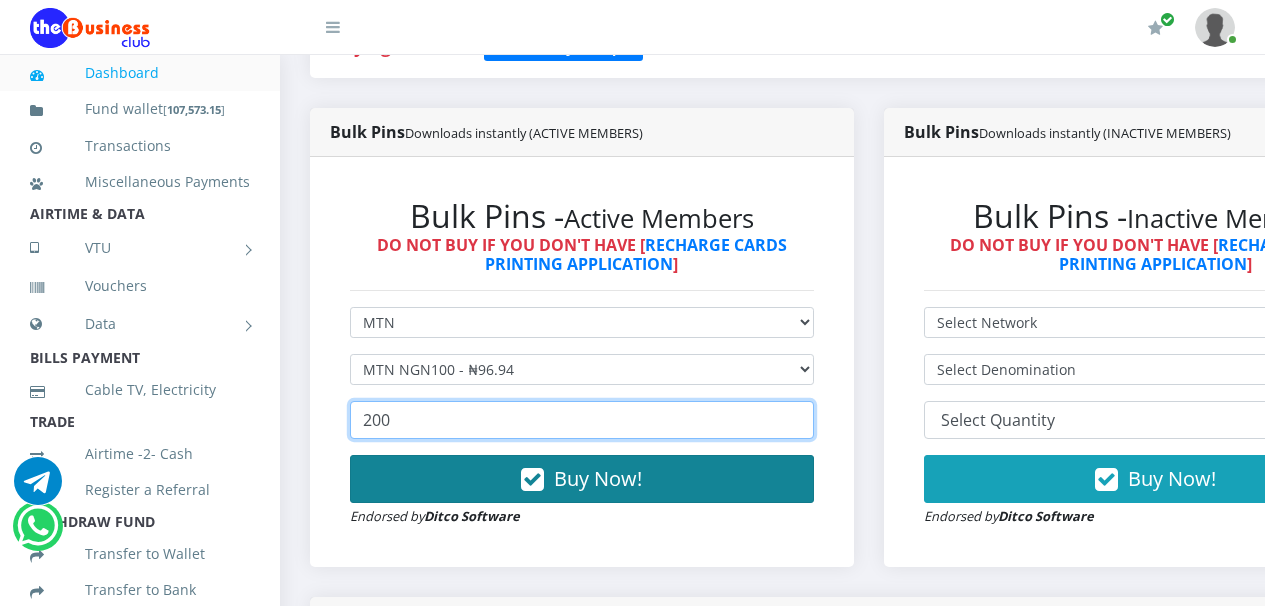 type on "200" 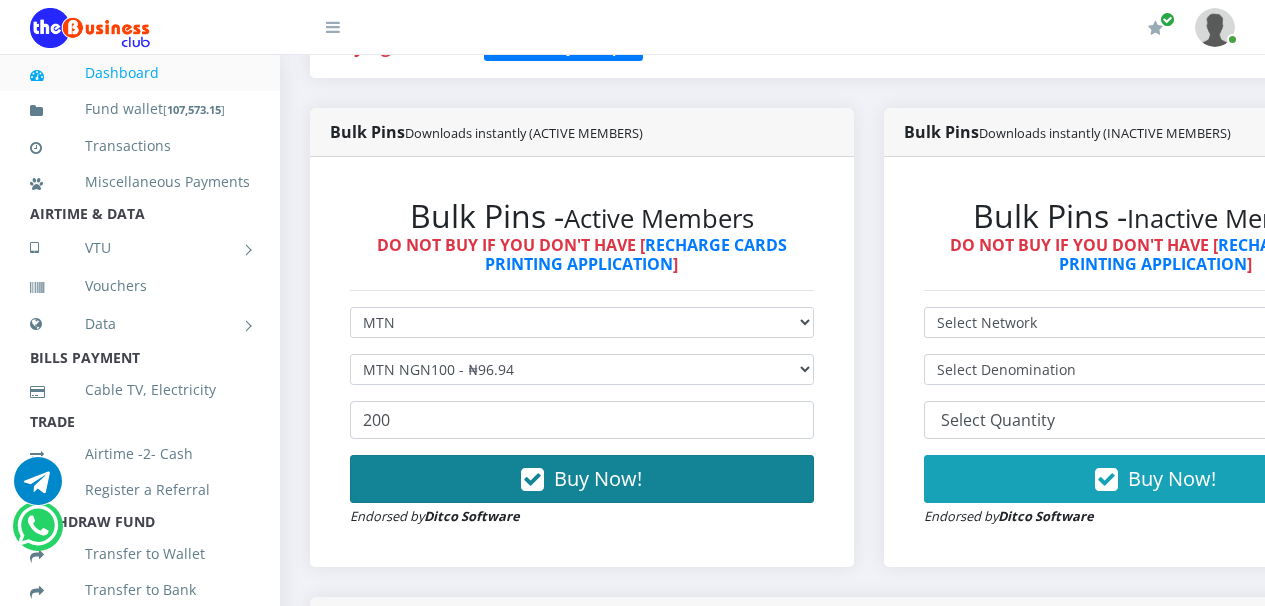 click at bounding box center (532, 480) 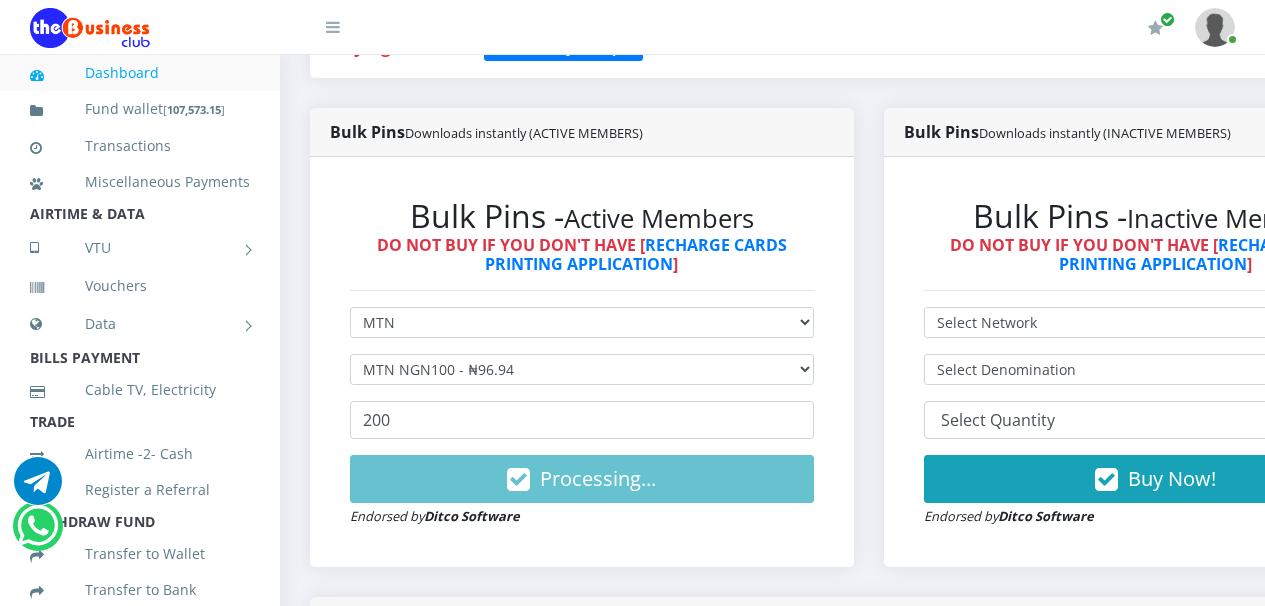 scroll, scrollTop: 0, scrollLeft: 0, axis: both 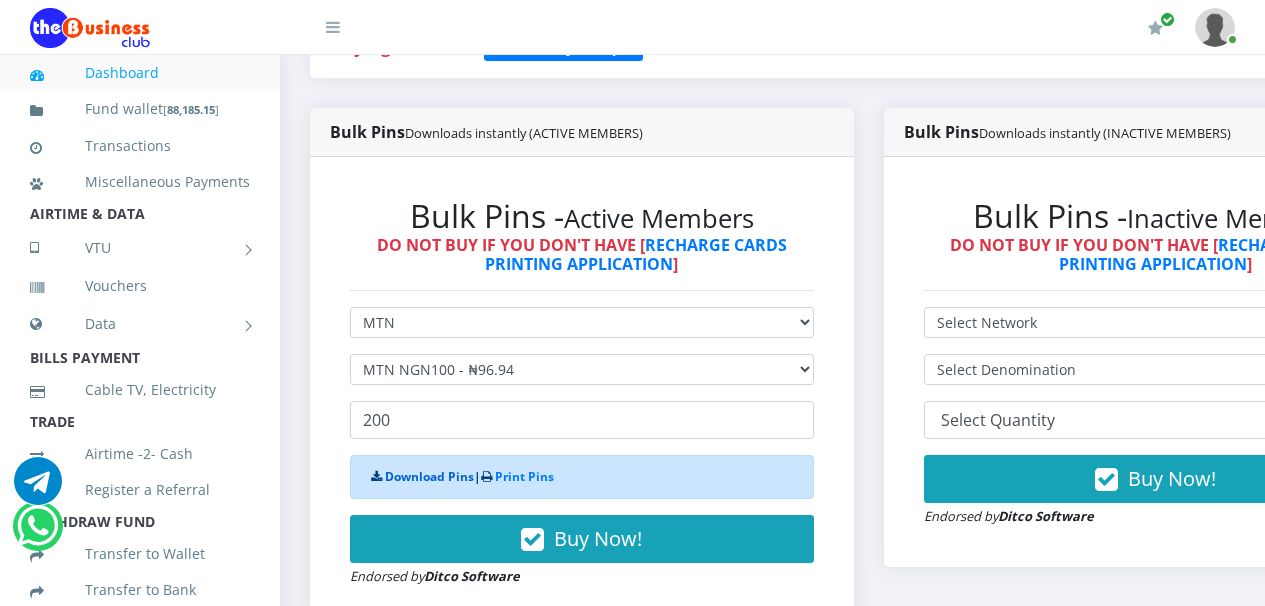 click on "Download Pins" at bounding box center [429, 476] 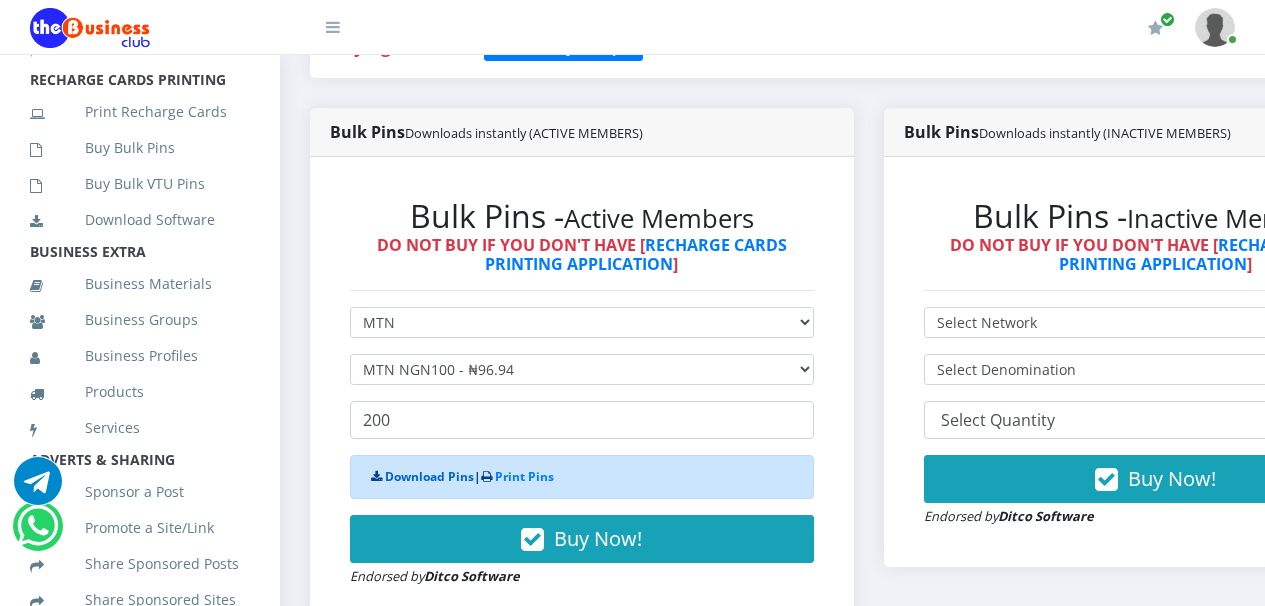 scroll, scrollTop: 568, scrollLeft: 0, axis: vertical 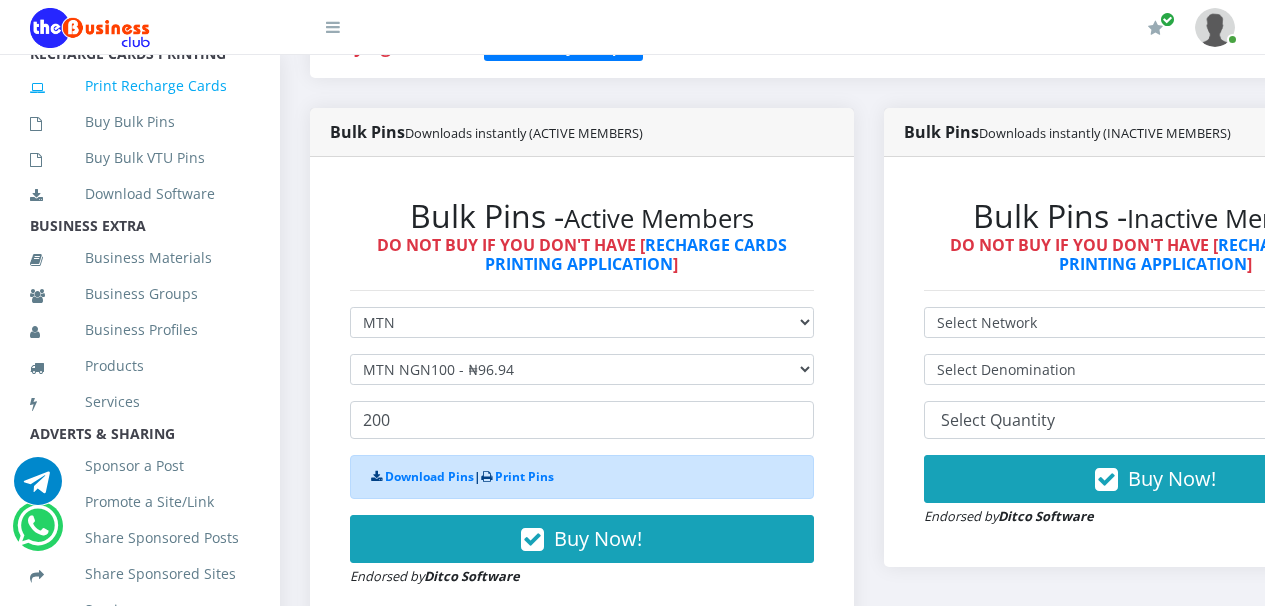 click on "Print Recharge Cards" at bounding box center (140, 86) 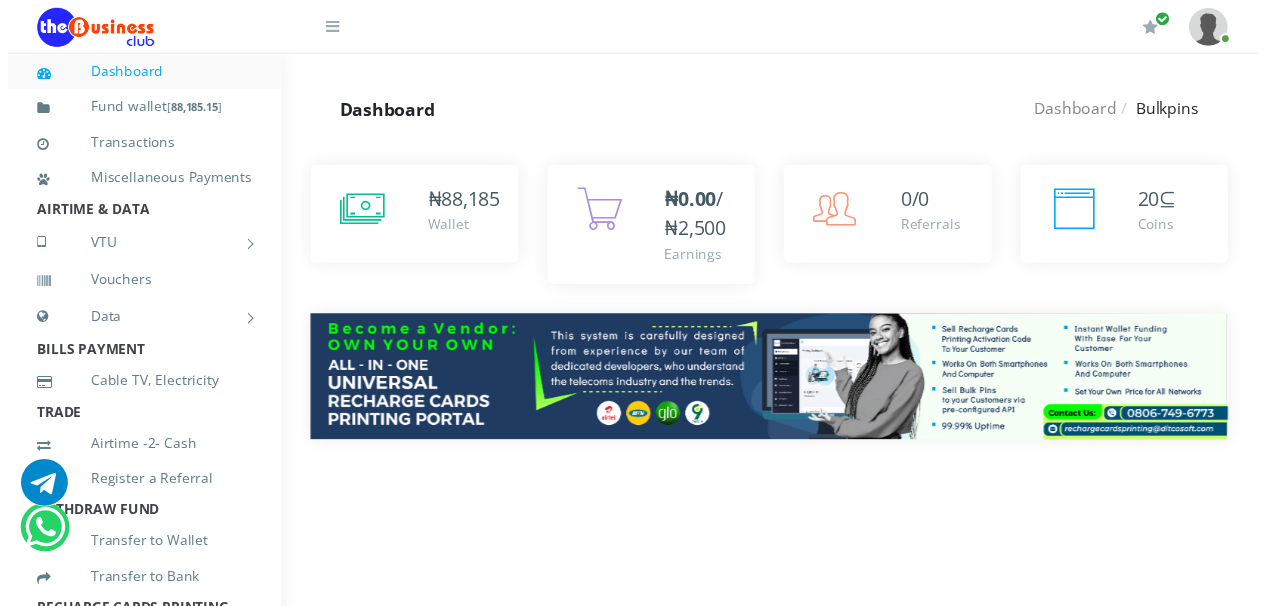 scroll, scrollTop: 0, scrollLeft: 0, axis: both 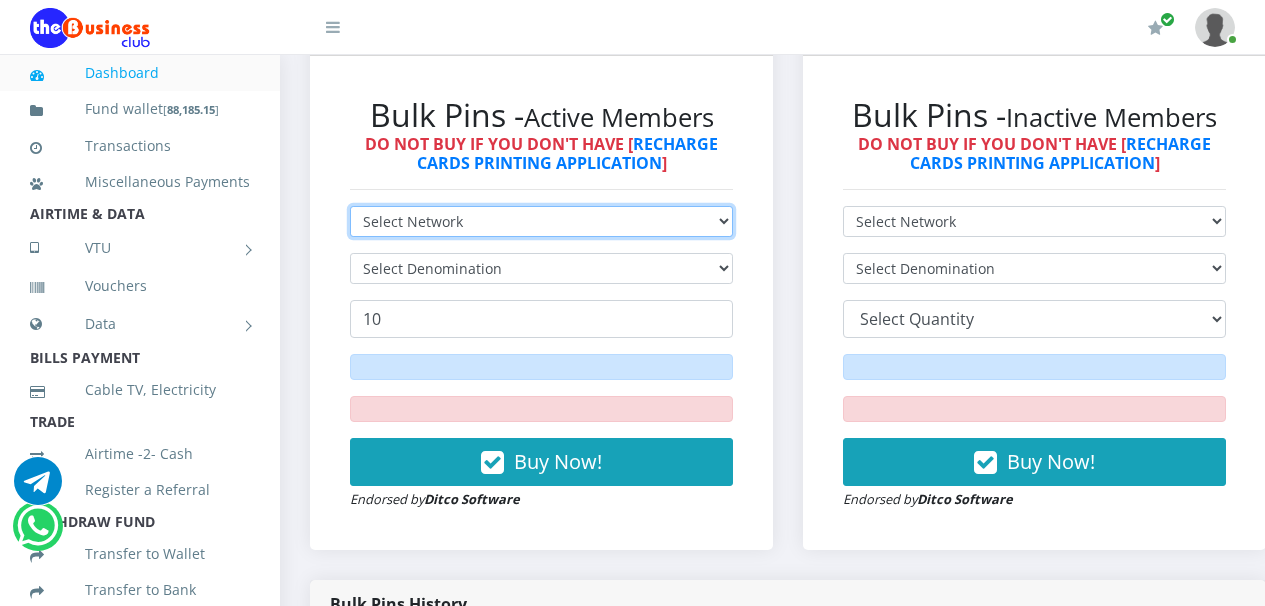 click on "Select Network
MTN
Globacom
9Mobile
Airtel" at bounding box center [541, 221] 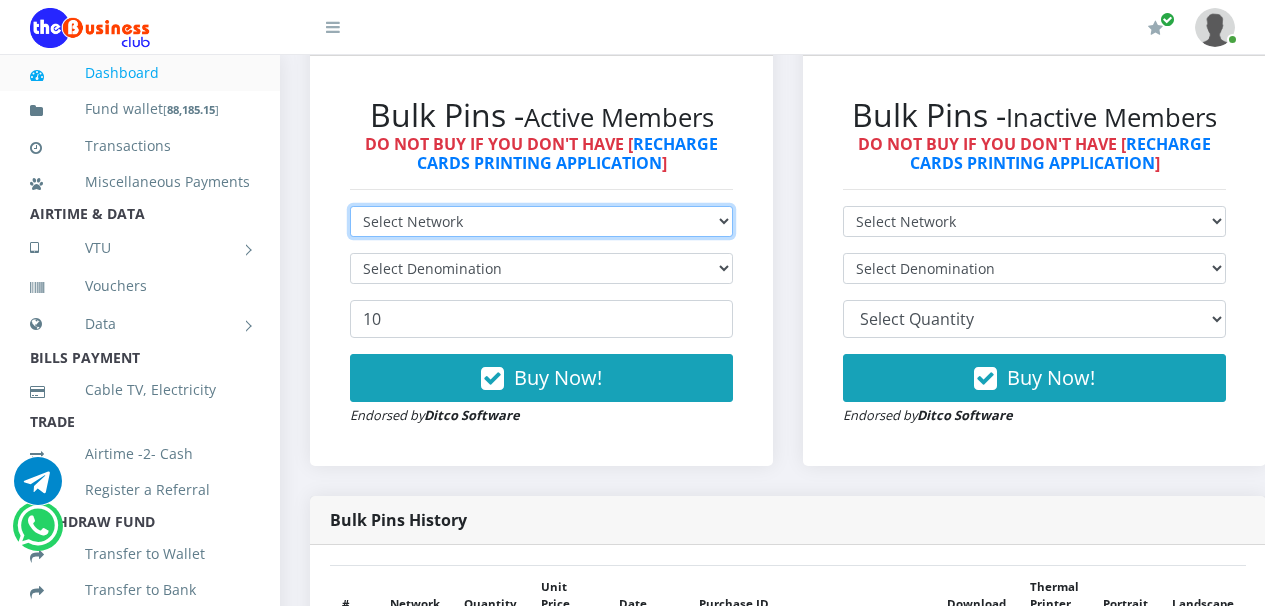 select on "Airtel" 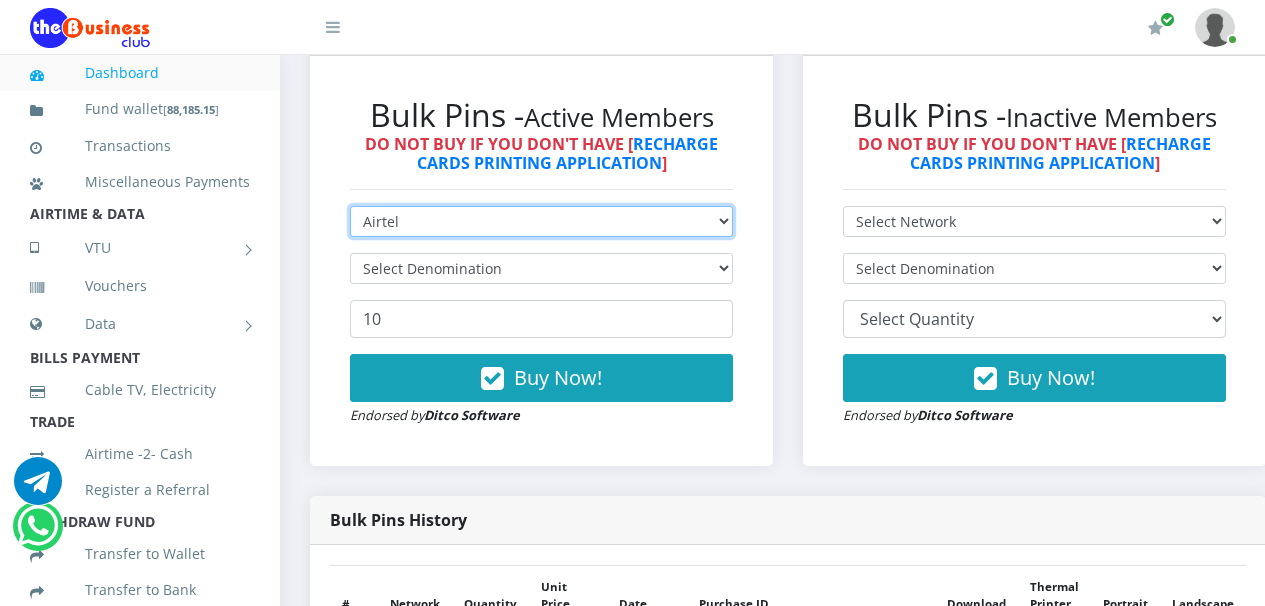 click on "Select Network
MTN
Globacom
9Mobile
Airtel" at bounding box center [541, 221] 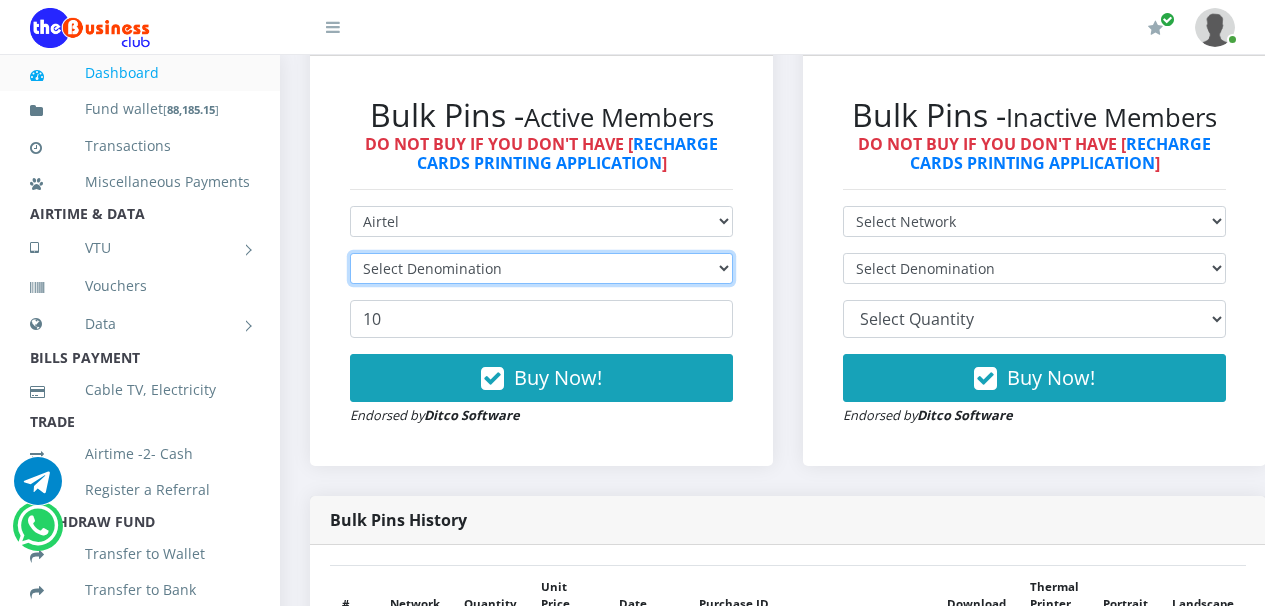 click on "Select Denomination" at bounding box center [541, 268] 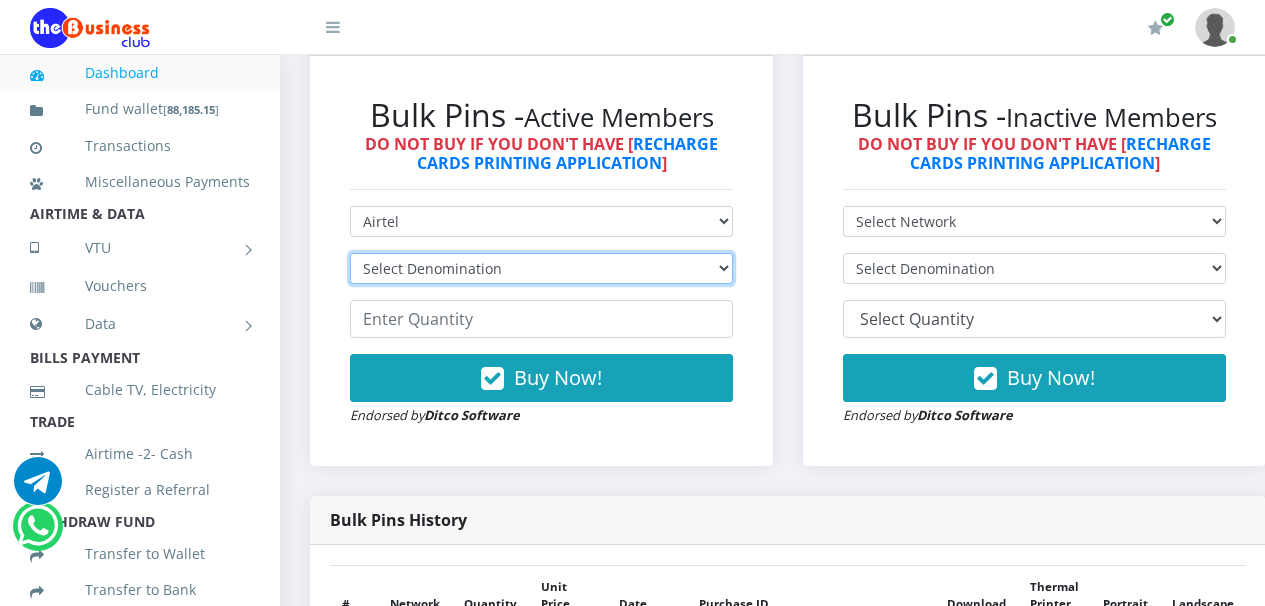 select on "192.72-200" 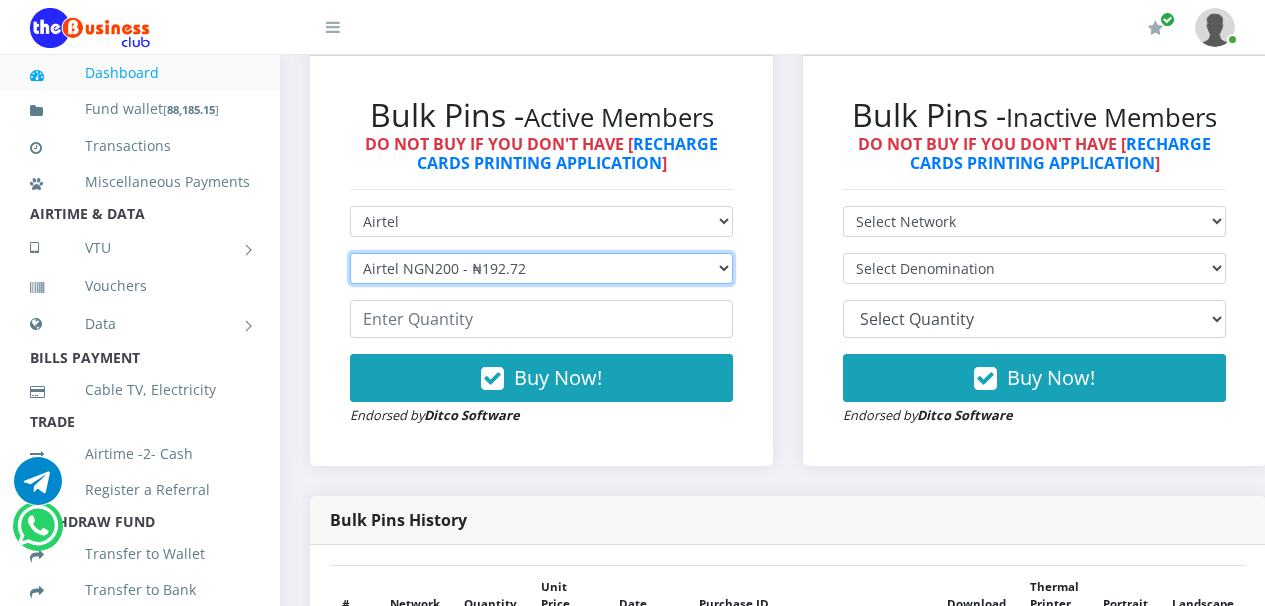 click on "Select Denomination Airtel NGN100 - ₦96.36 Airtel NGN200 - ₦192.72 Airtel NGN500 - ₦481.80 Airtel NGN1000 - ₦963.60" at bounding box center (541, 268) 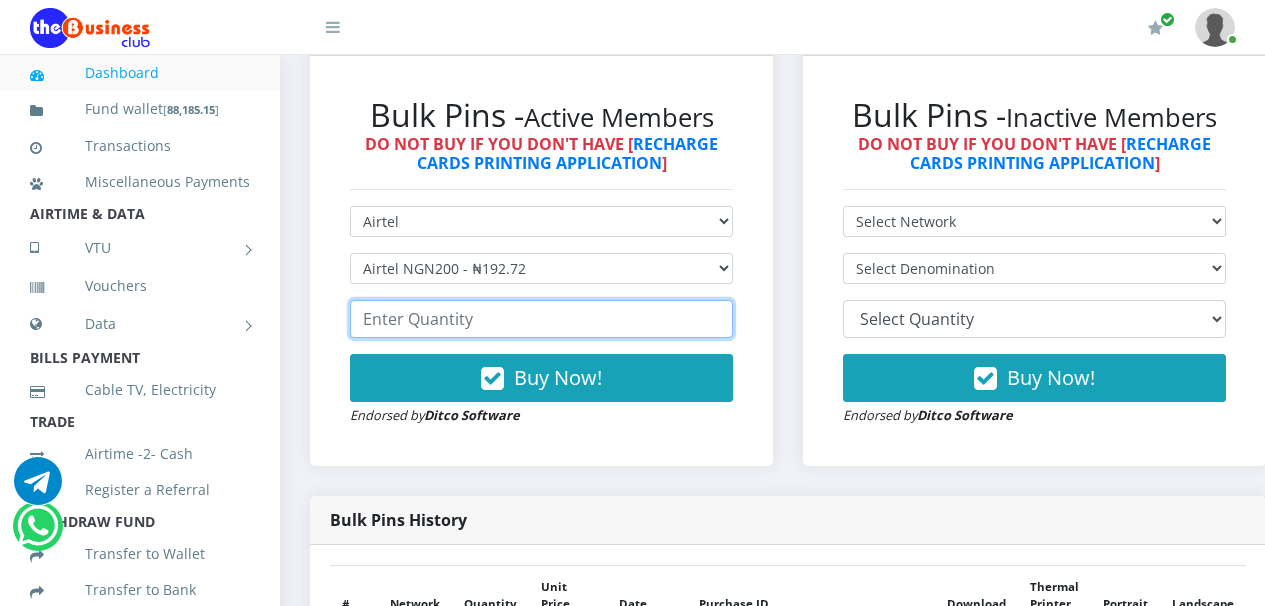 click at bounding box center (541, 319) 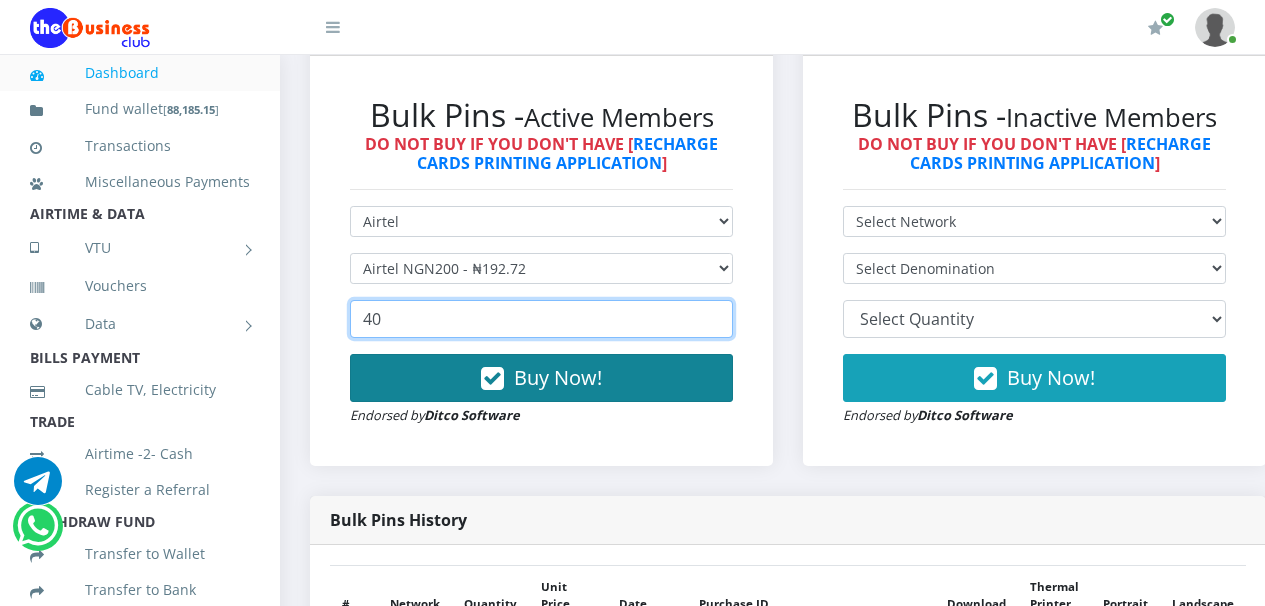 type on "40" 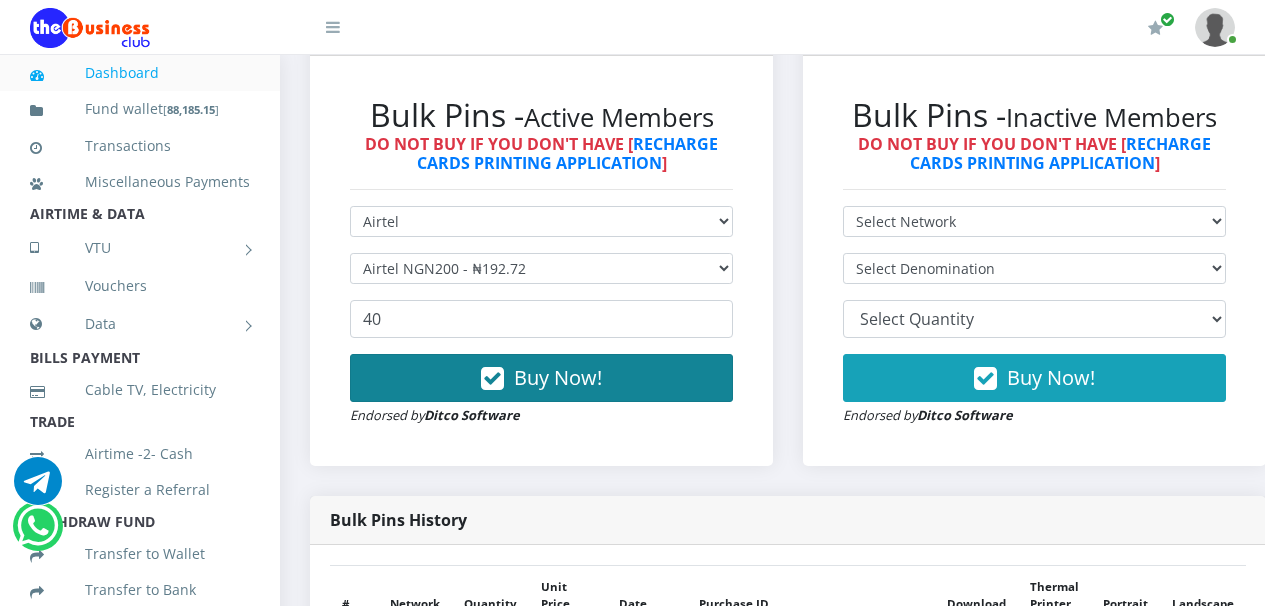 click at bounding box center (492, 379) 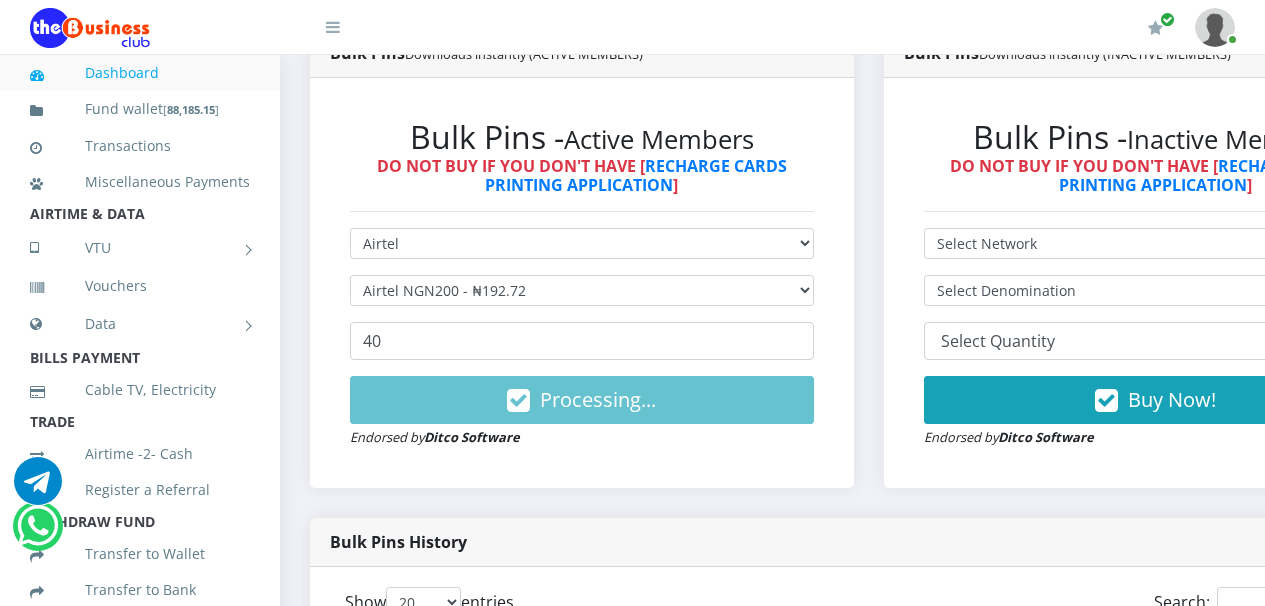 scroll, scrollTop: 588, scrollLeft: 0, axis: vertical 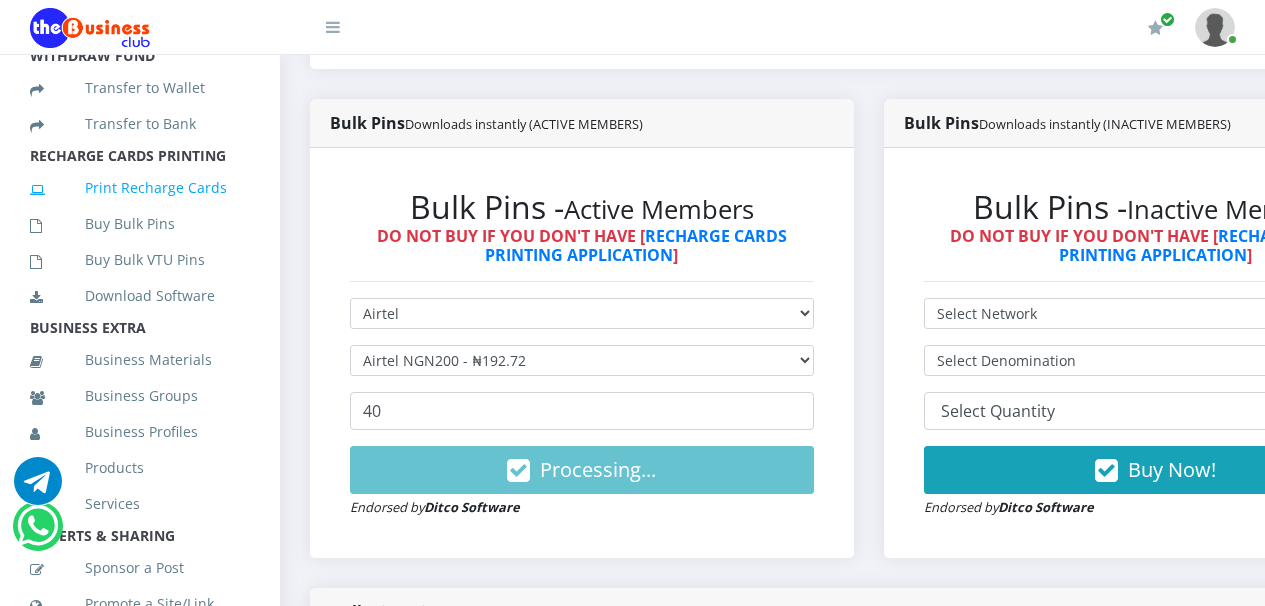 click on "Print Recharge Cards" at bounding box center (140, 188) 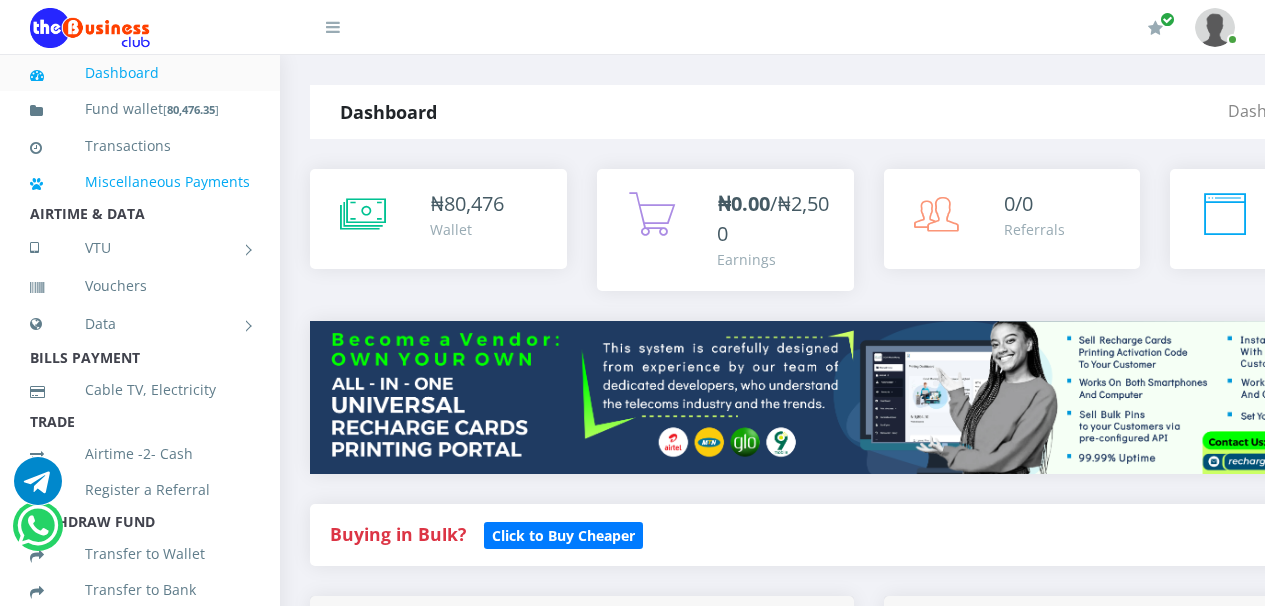 scroll, scrollTop: 0, scrollLeft: 0, axis: both 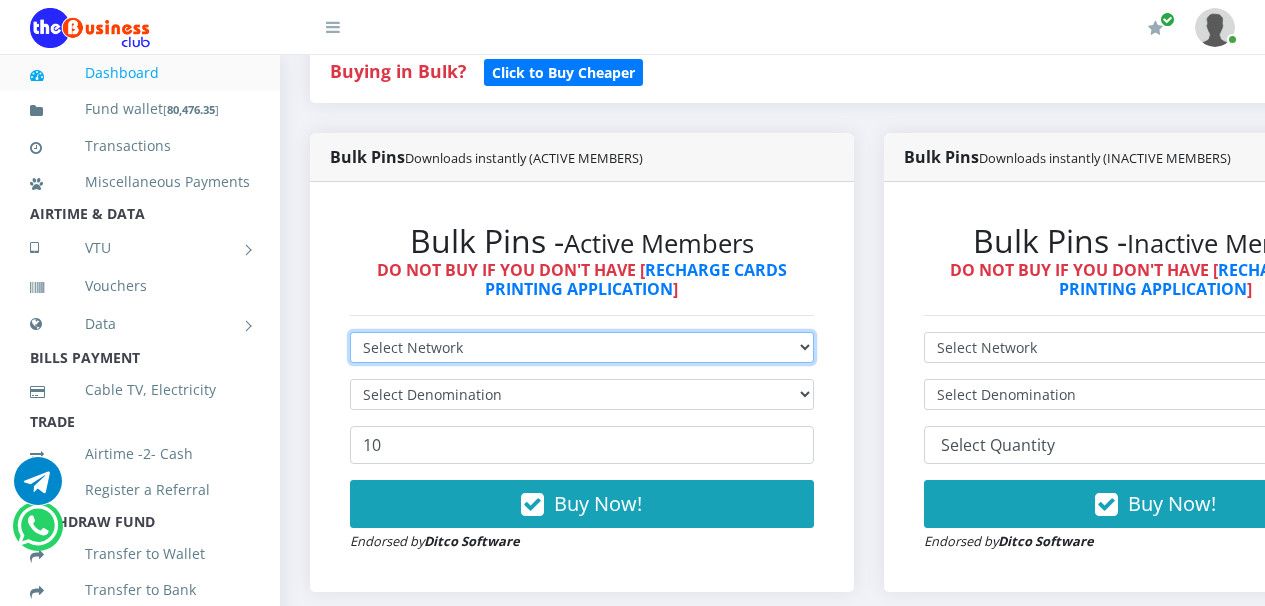 click on "Select Network
MTN
Globacom
9Mobile
Airtel" at bounding box center (582, 347) 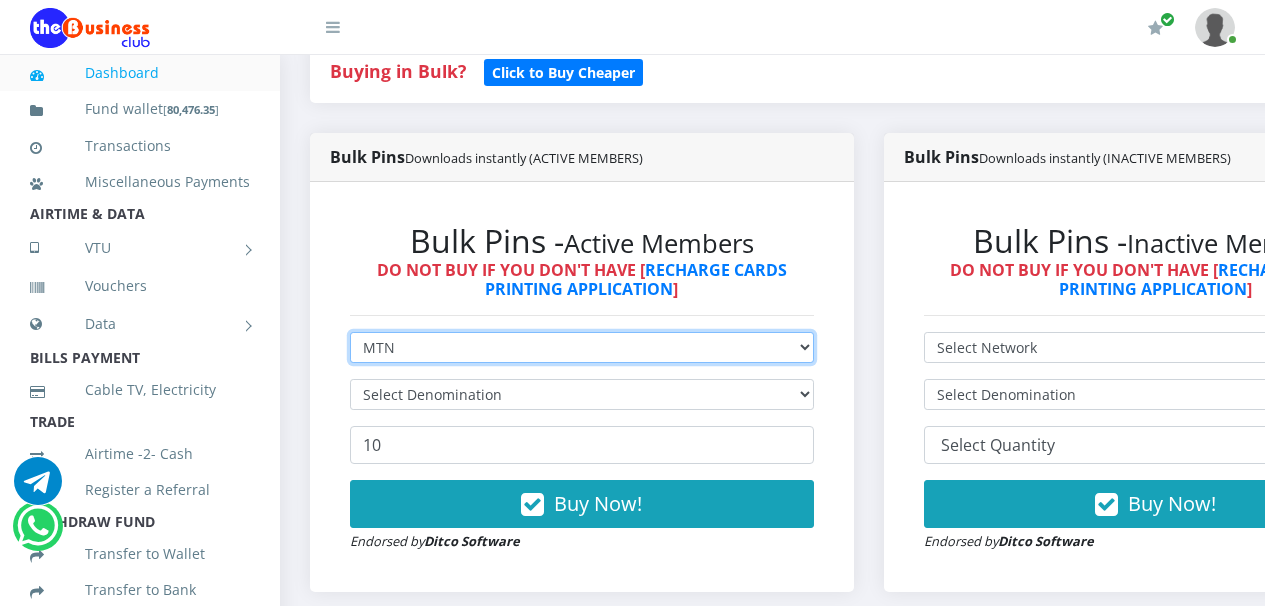 click on "Select Network
MTN
Globacom
9Mobile
Airtel" at bounding box center [582, 347] 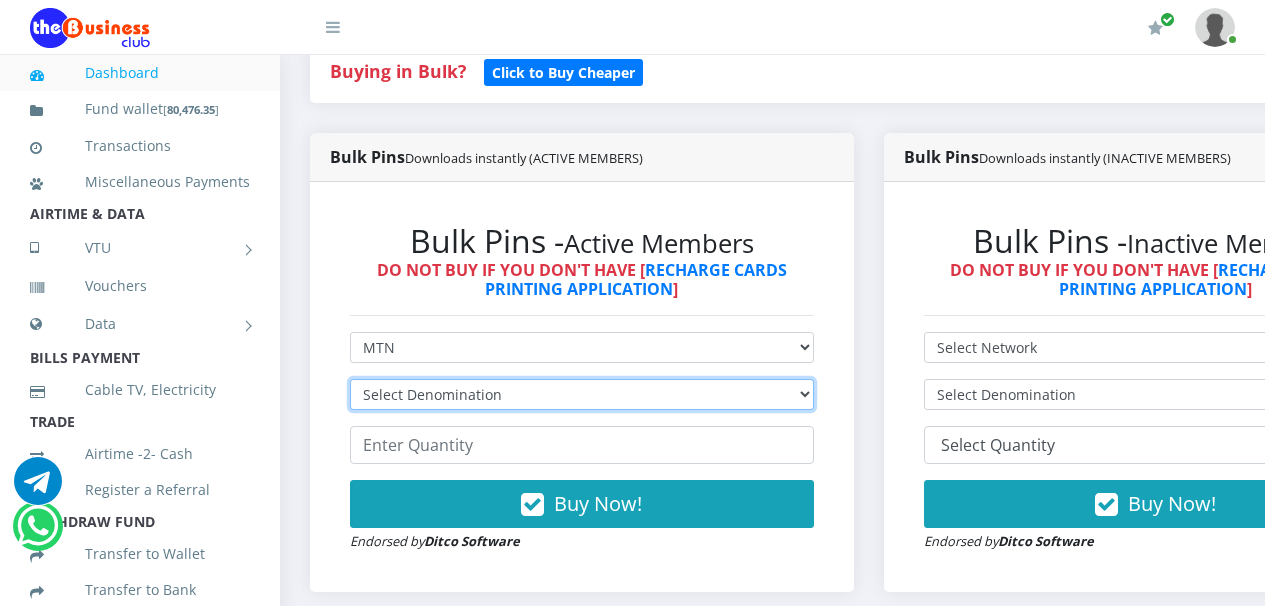 click on "Select Denomination MTN NGN100 - ₦96.94 MTN NGN200 - ₦193.88 MTN NGN400 - ₦387.76 MTN NGN500 - ₦484.70 MTN NGN1000 - ₦969.40 MTN NGN1500 - ₦1,454.10" at bounding box center (582, 394) 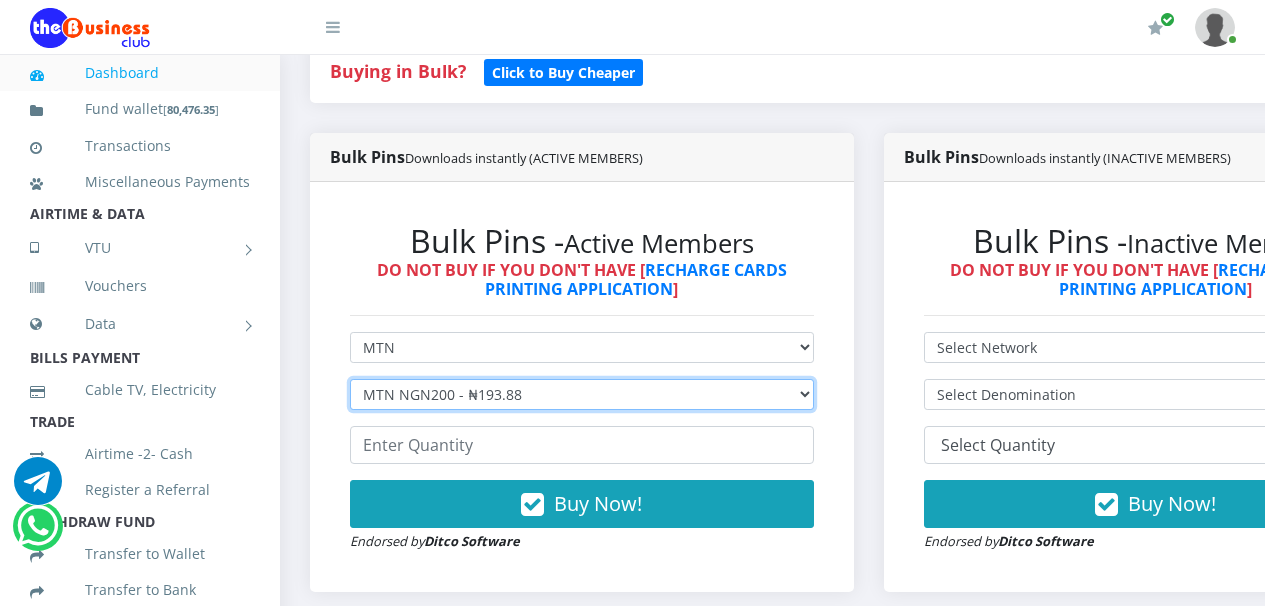 click on "Select Denomination MTN NGN100 - ₦96.94 MTN NGN200 - ₦193.88 MTN NGN400 - ₦387.76 MTN NGN500 - ₦484.70 MTN NGN1000 - ₦969.40 MTN NGN1500 - ₦1,454.10" at bounding box center (582, 394) 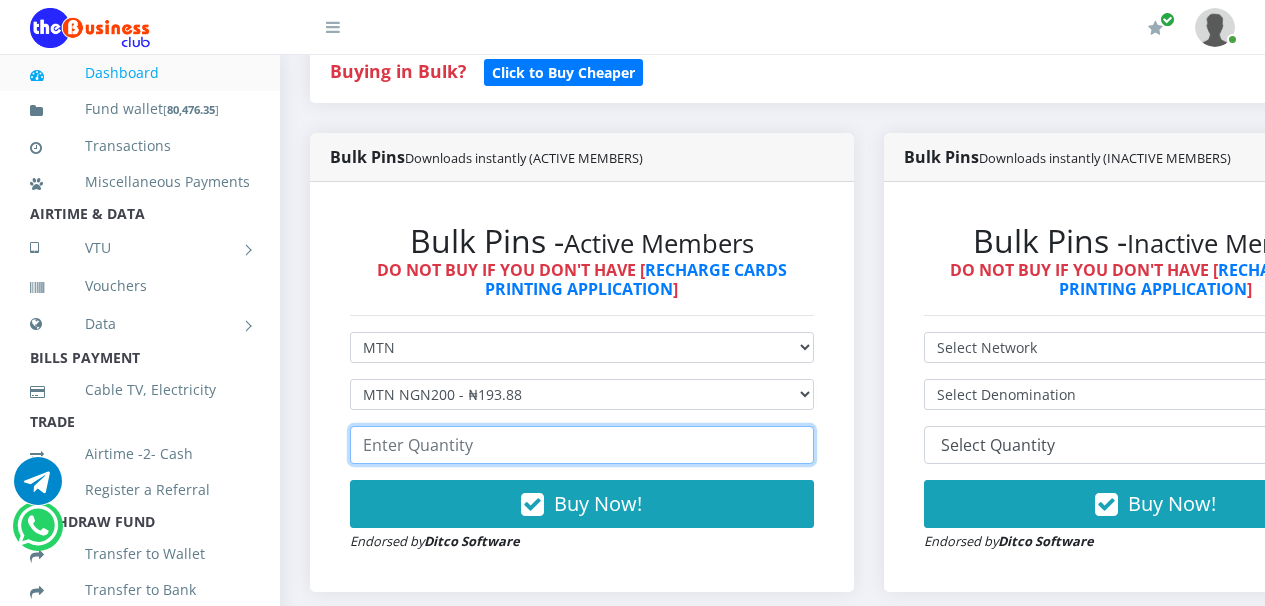 click at bounding box center (582, 445) 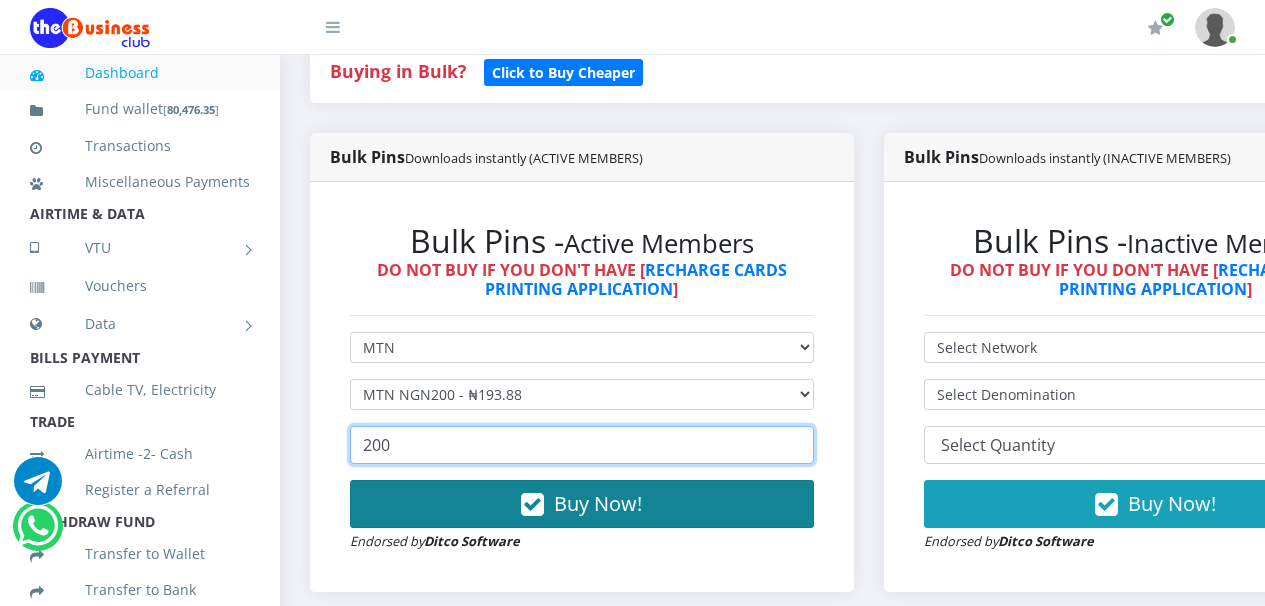 type on "200" 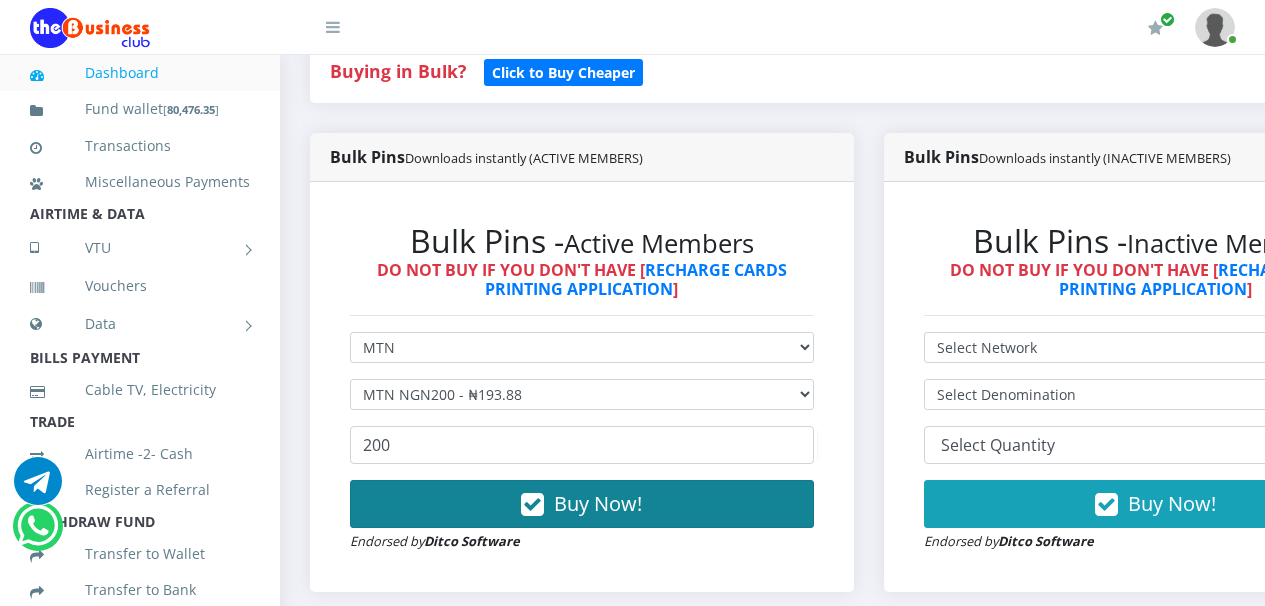 click at bounding box center [532, 505] 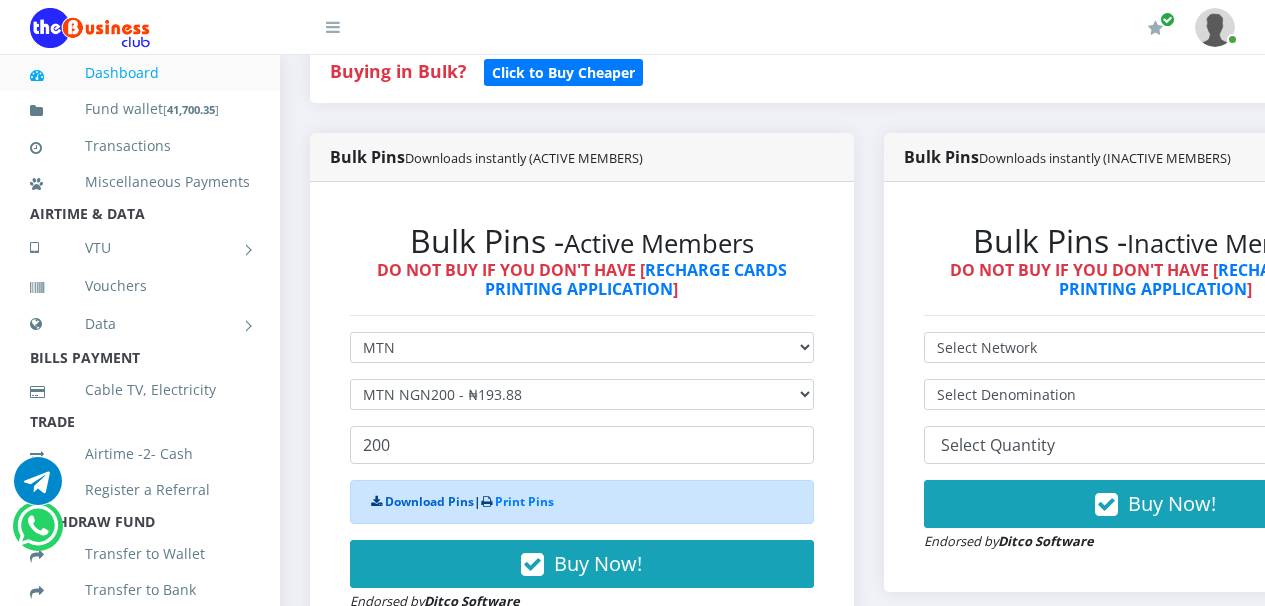 click on "Download Pins" at bounding box center (429, 501) 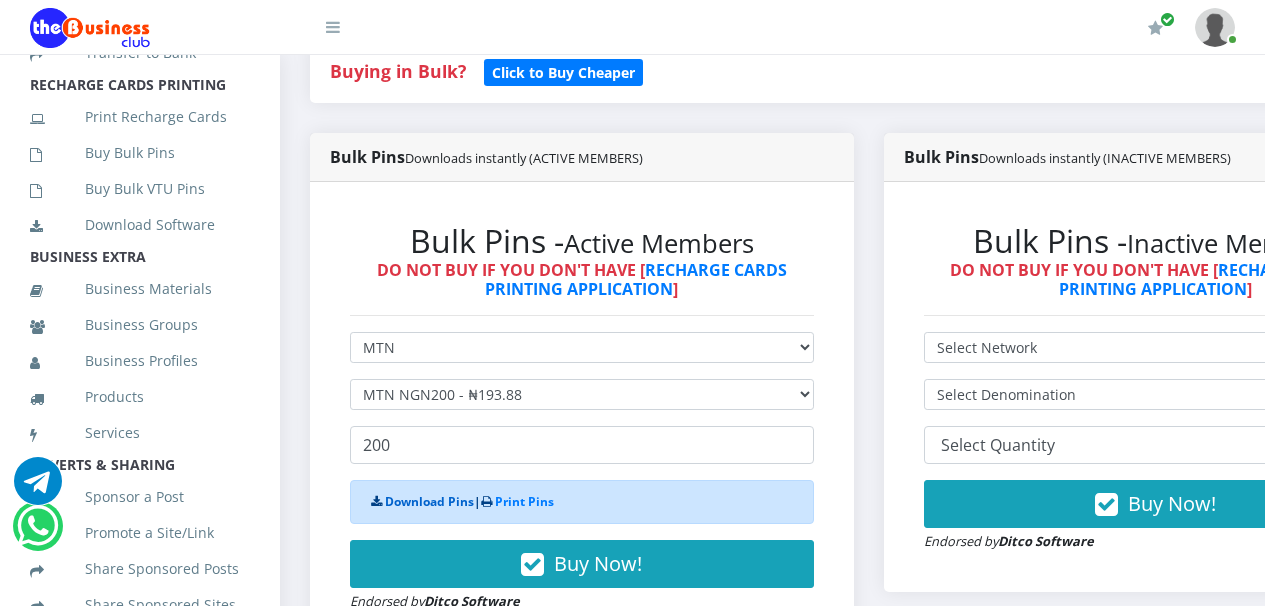 scroll, scrollTop: 461, scrollLeft: 0, axis: vertical 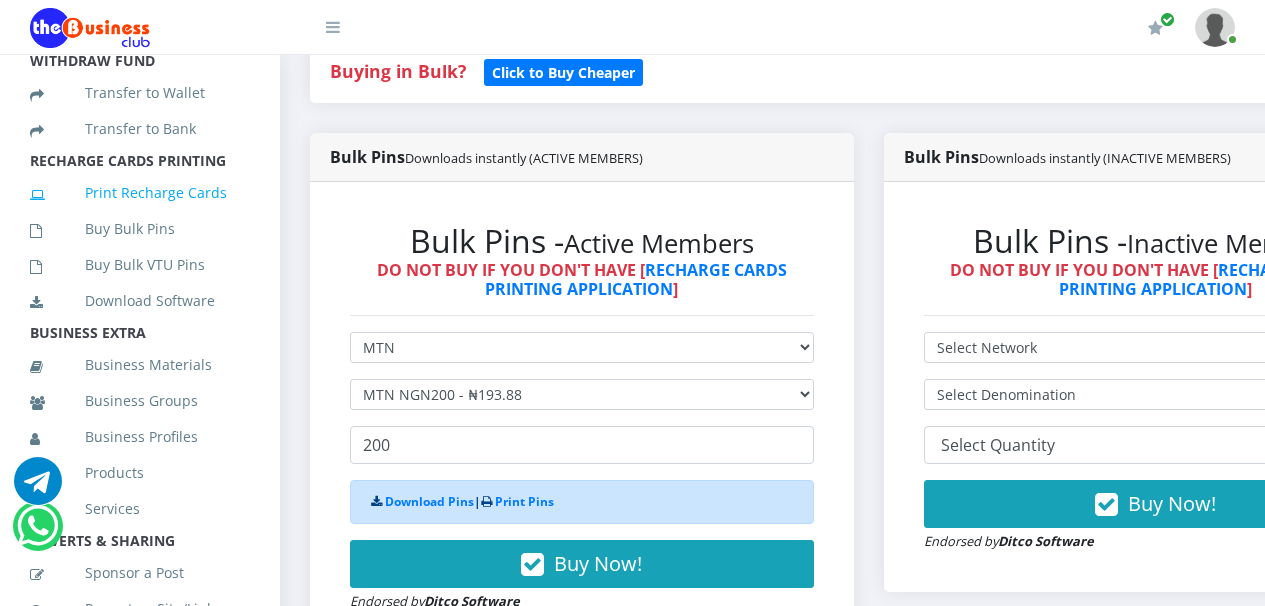 click on "Print Recharge Cards" at bounding box center (140, 193) 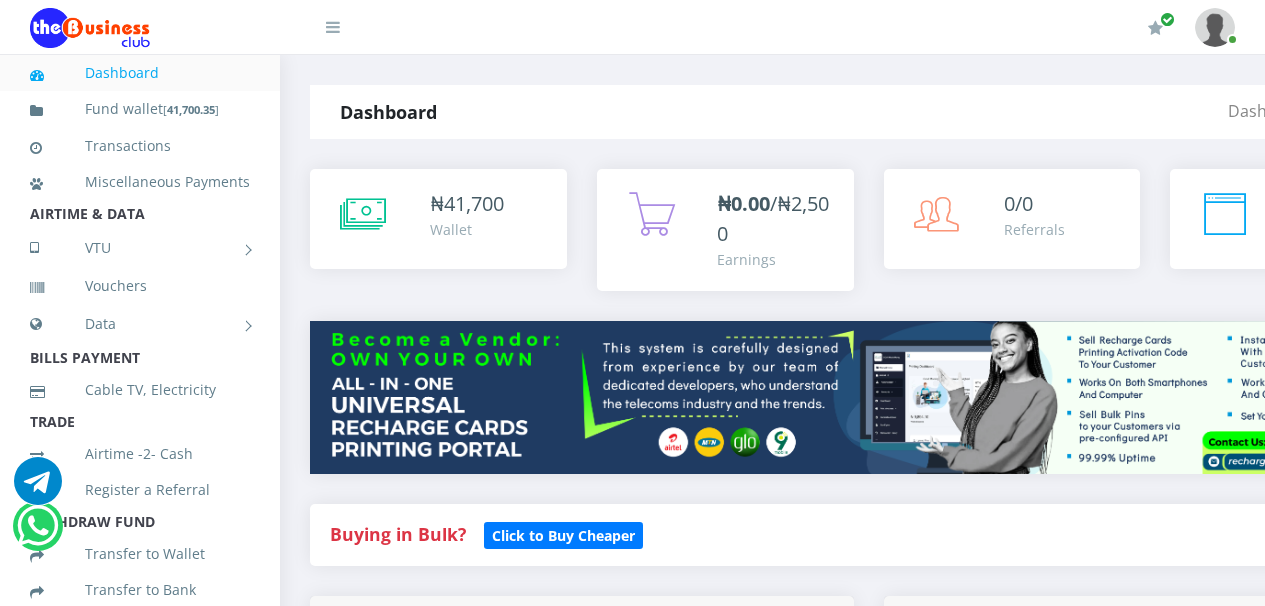 scroll, scrollTop: 0, scrollLeft: 0, axis: both 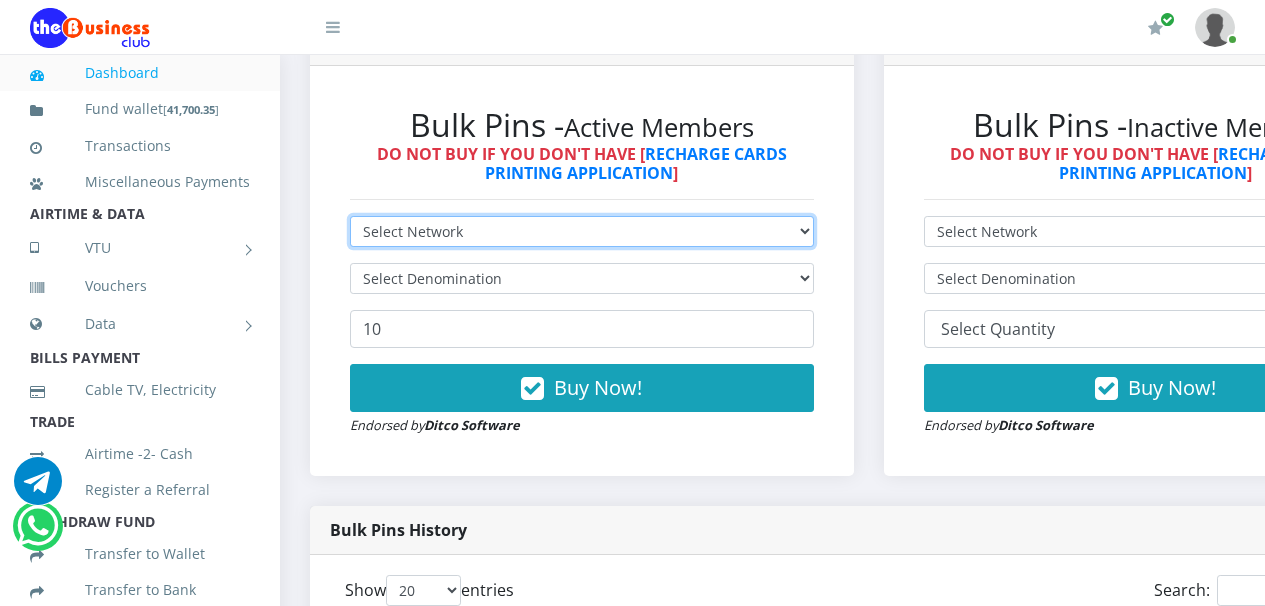 click on "Select Network
MTN
Globacom
9Mobile
Airtel" at bounding box center [582, 231] 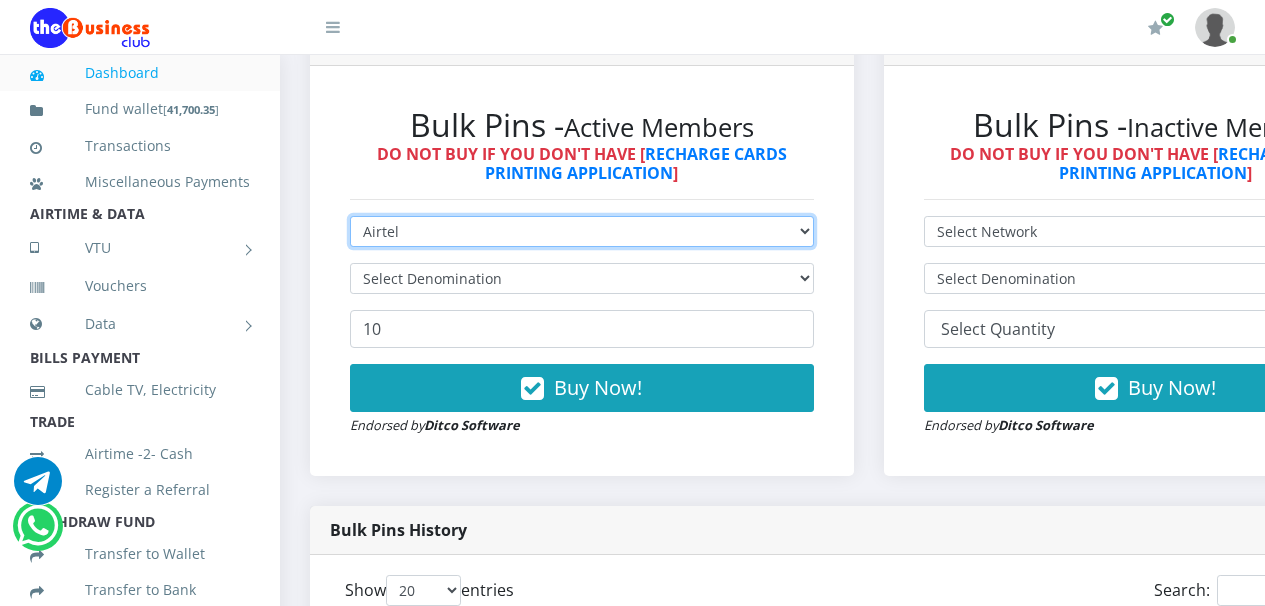 click on "Select Network
MTN
Globacom
9Mobile
Airtel" at bounding box center [582, 231] 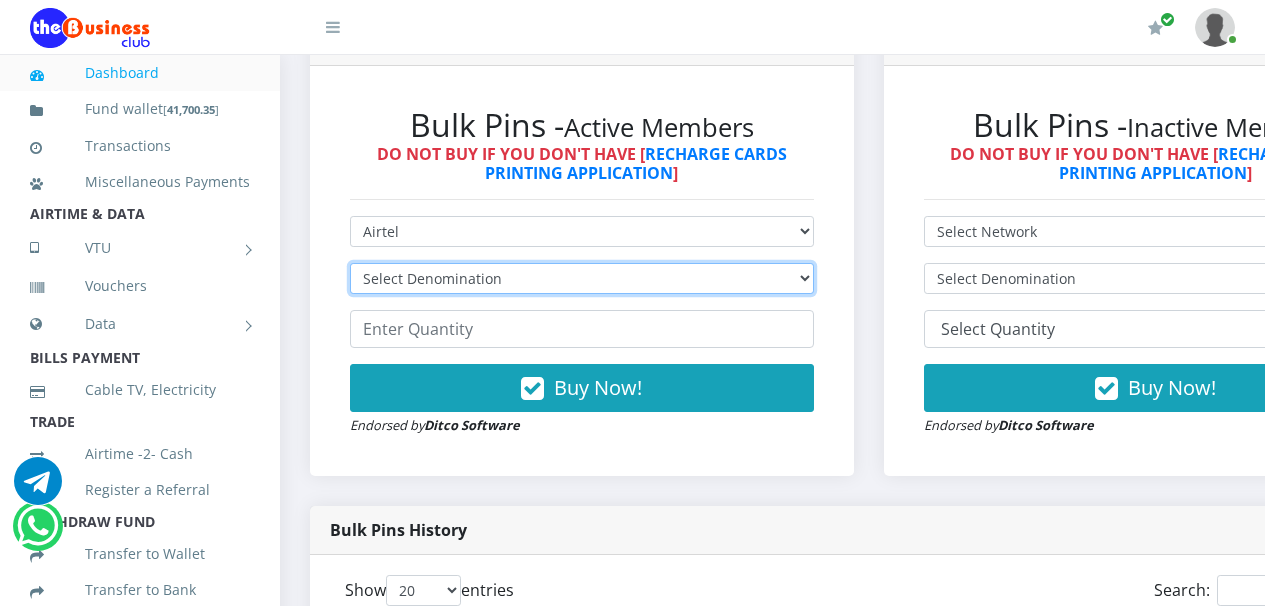click on "Select Denomination Airtel NGN100 - ₦96.36 Airtel NGN200 - ₦192.72 Airtel NGN500 - ₦481.80 Airtel NGN1000 - ₦963.60" at bounding box center (582, 278) 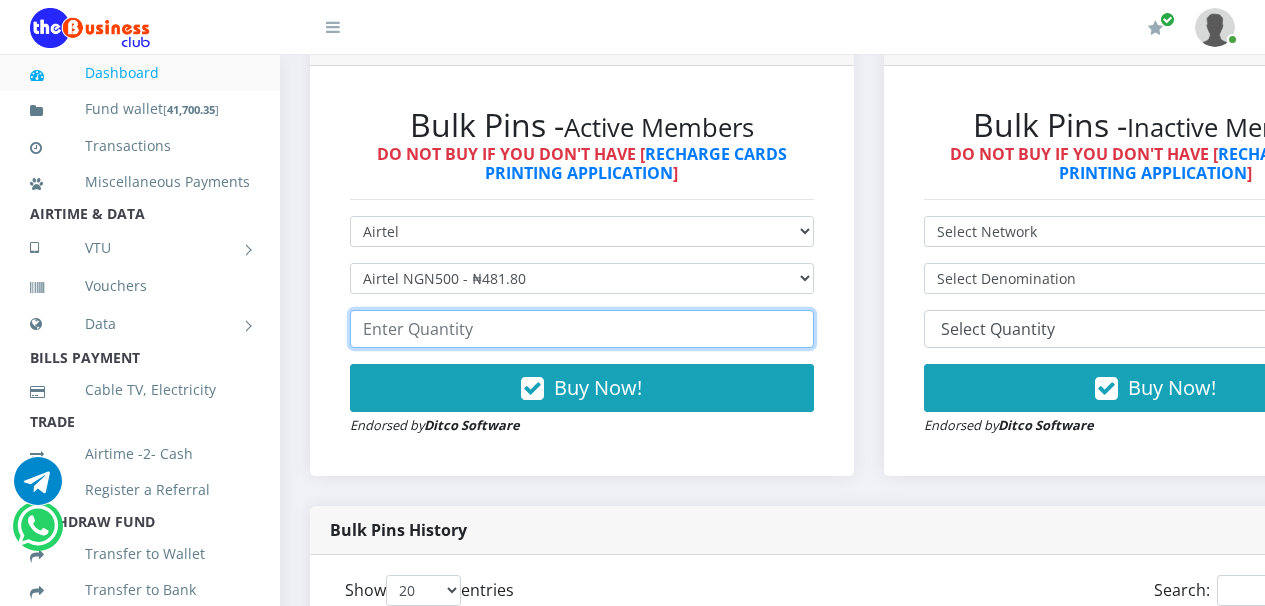 click at bounding box center [582, 329] 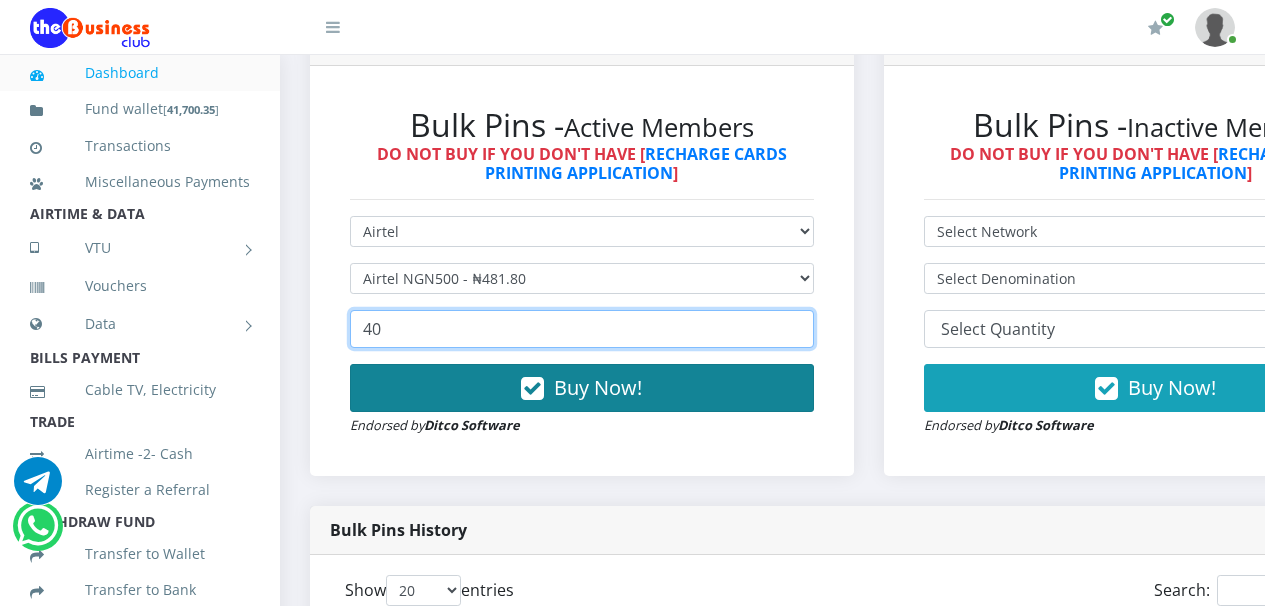 type on "40" 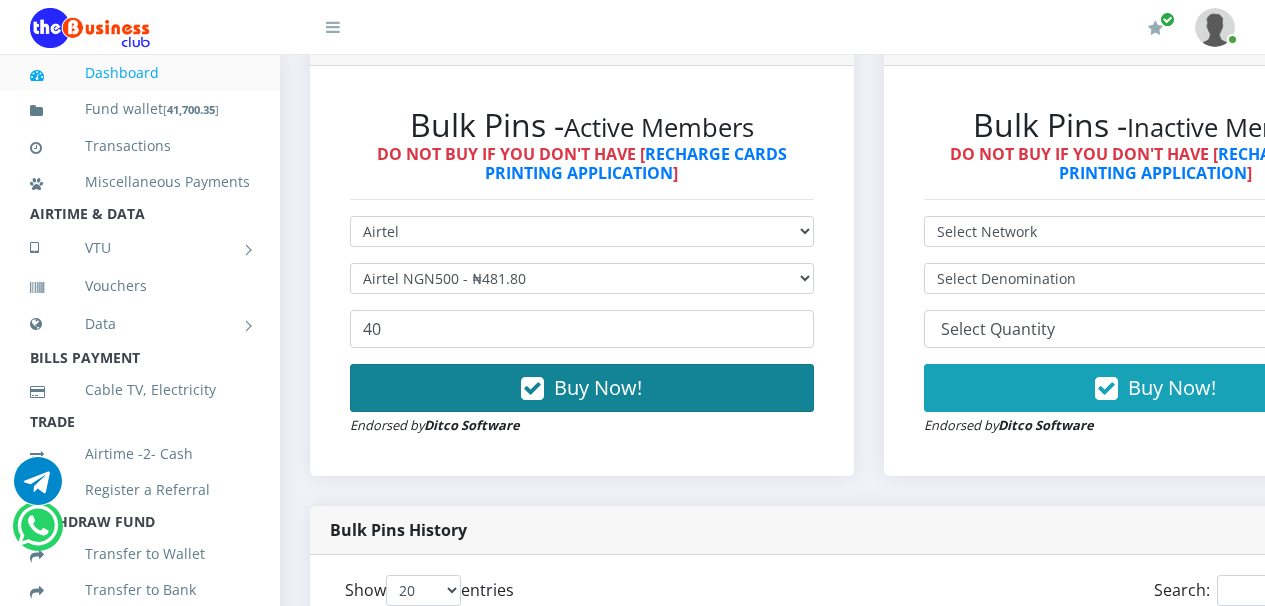 click at bounding box center (532, 389) 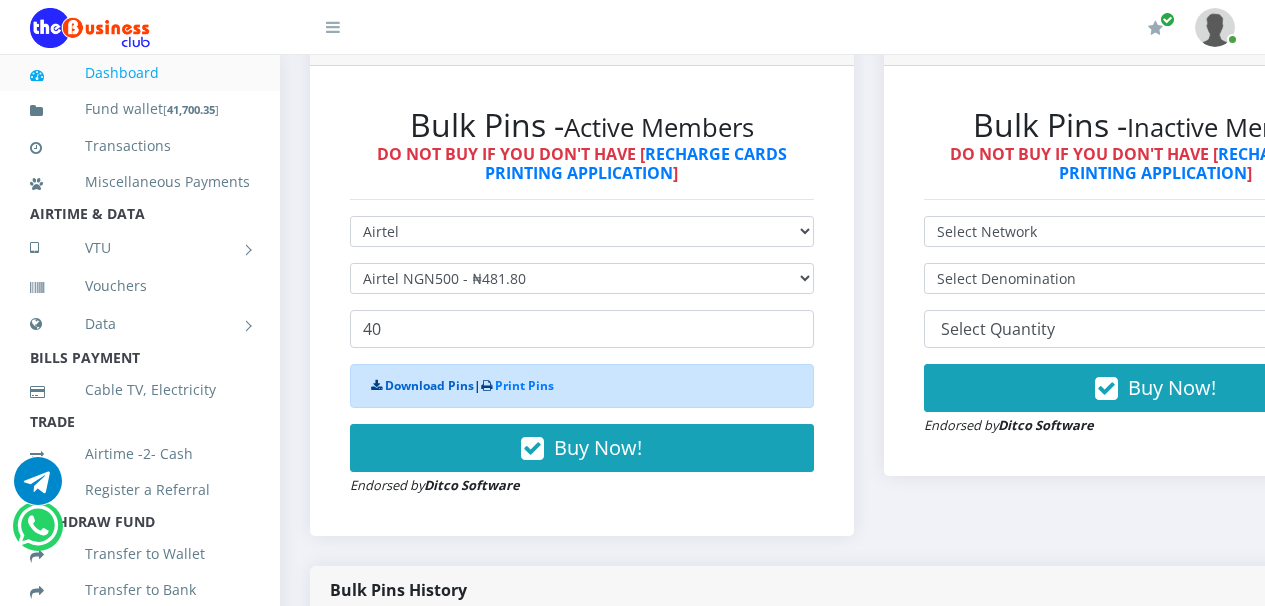click on "Download Pins" at bounding box center [429, 385] 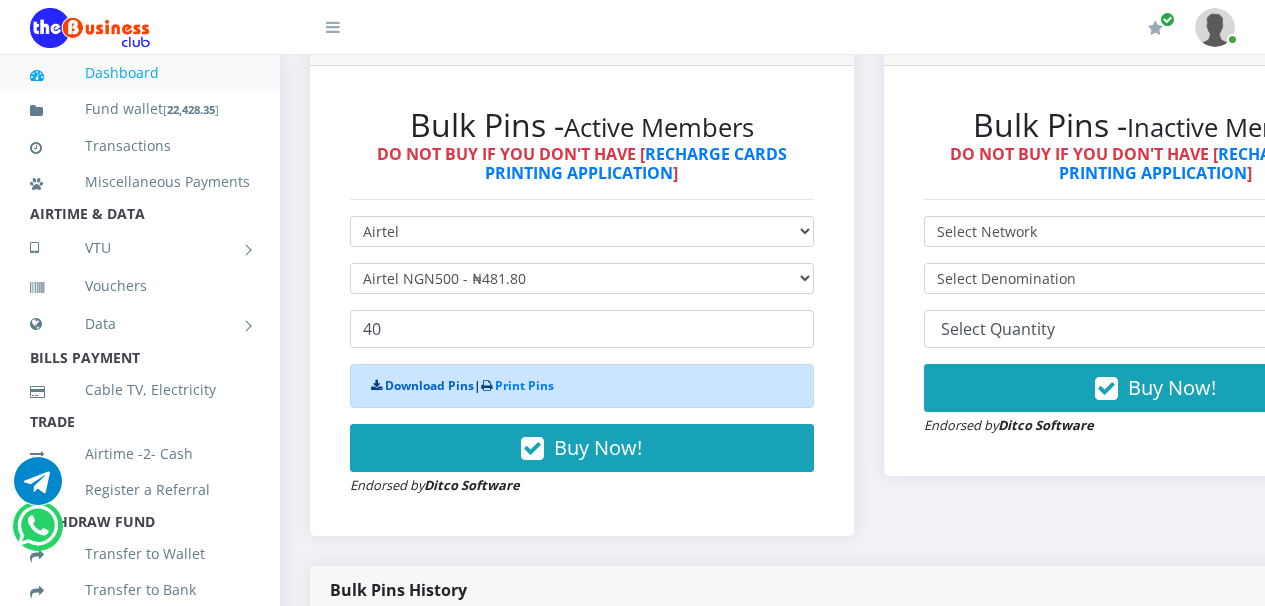 click on "Download Pins" at bounding box center [429, 385] 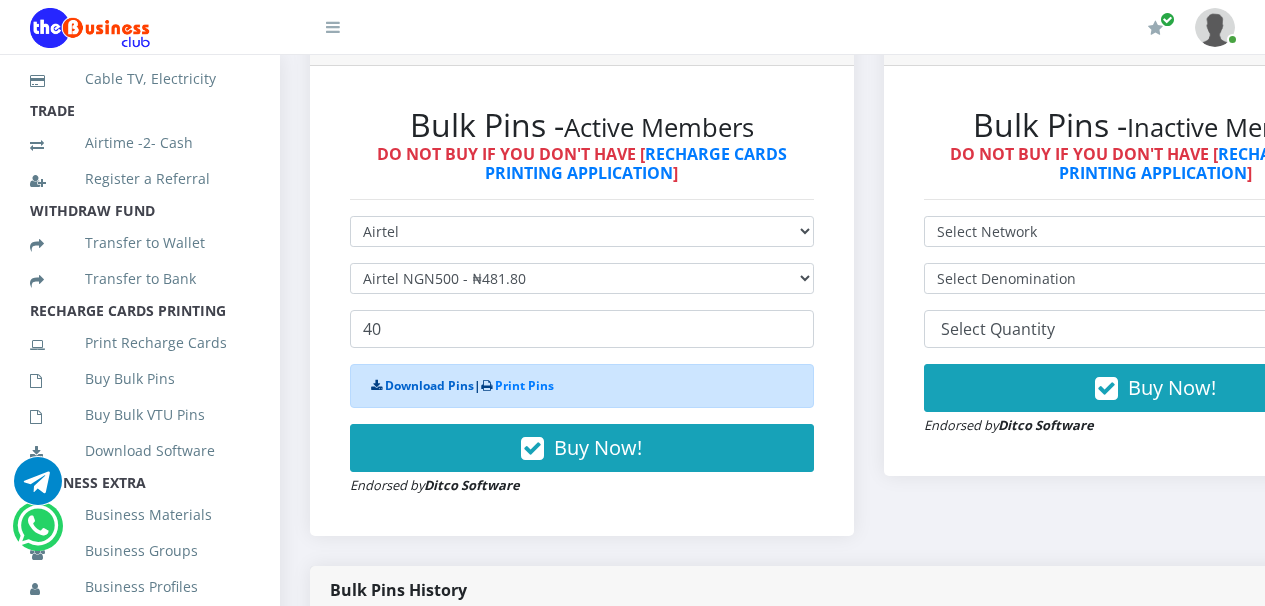 scroll, scrollTop: 369, scrollLeft: 0, axis: vertical 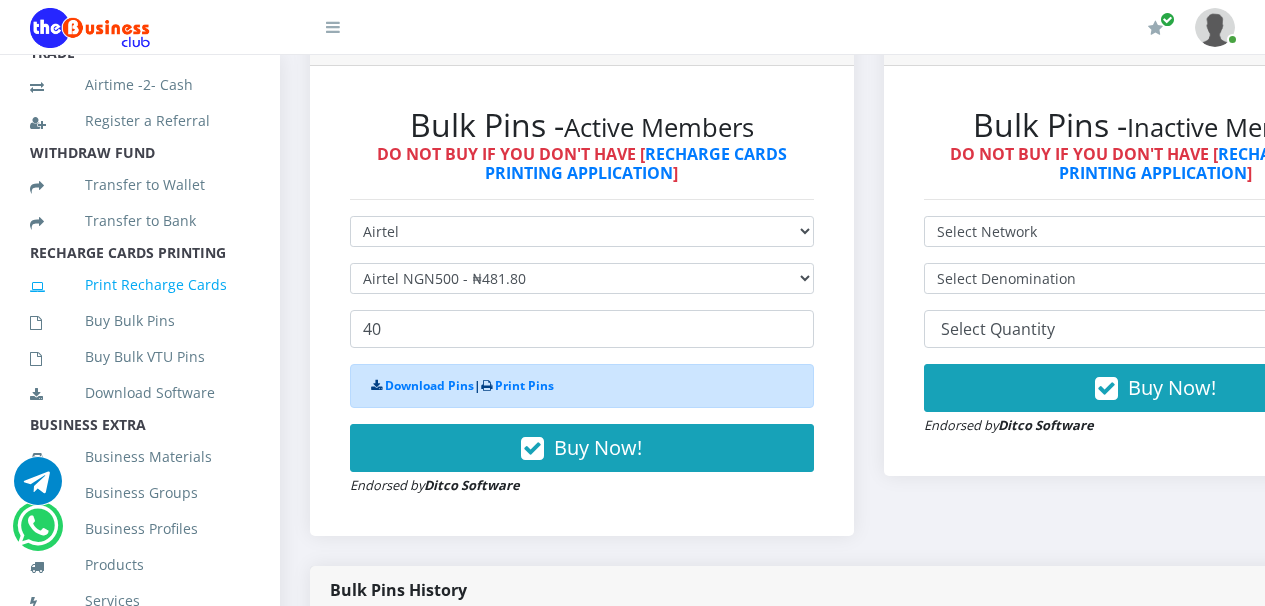 click on "Print Recharge Cards" at bounding box center (140, 285) 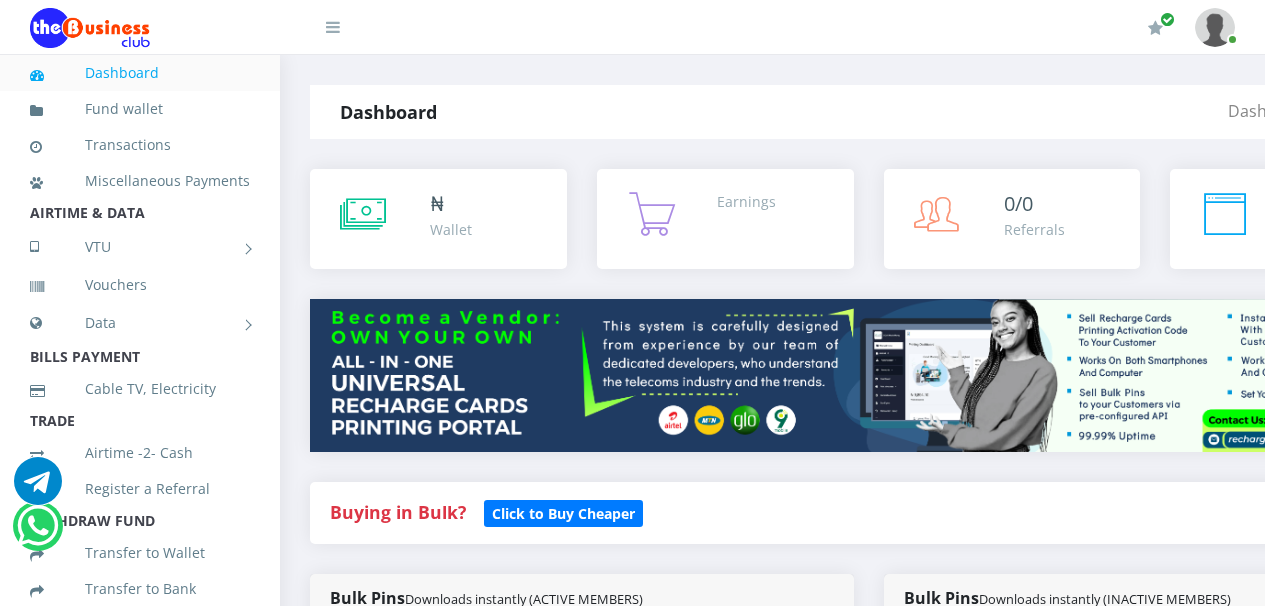 scroll, scrollTop: 0, scrollLeft: 0, axis: both 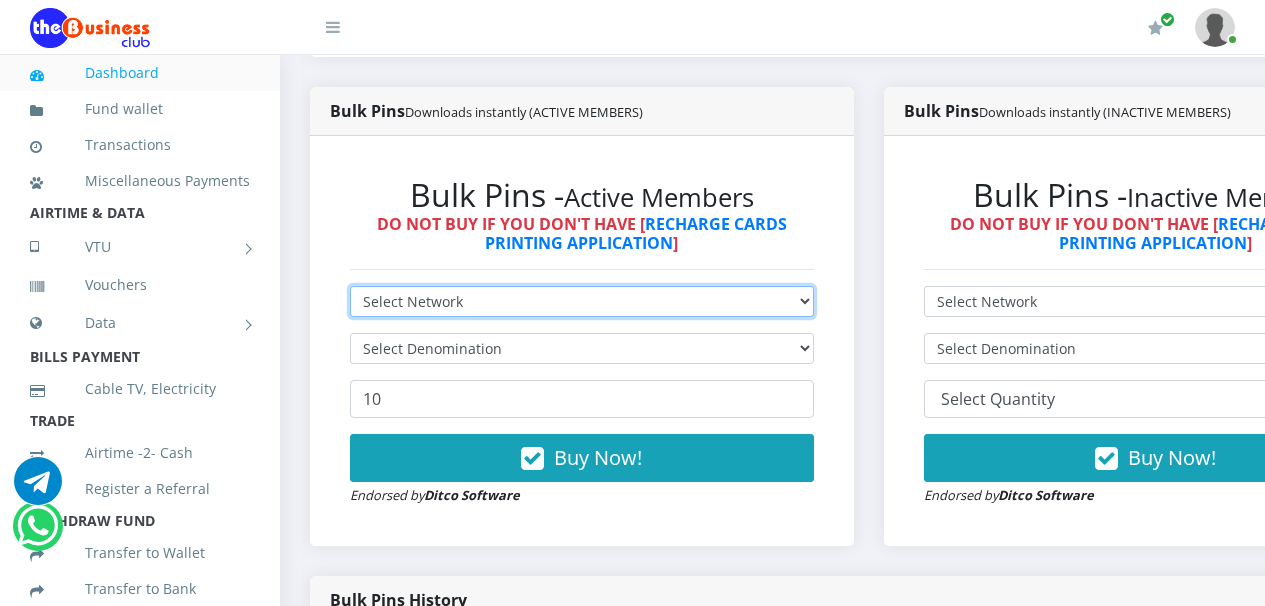 click on "Select Network
MTN
Globacom
9Mobile
Airtel" at bounding box center (582, 301) 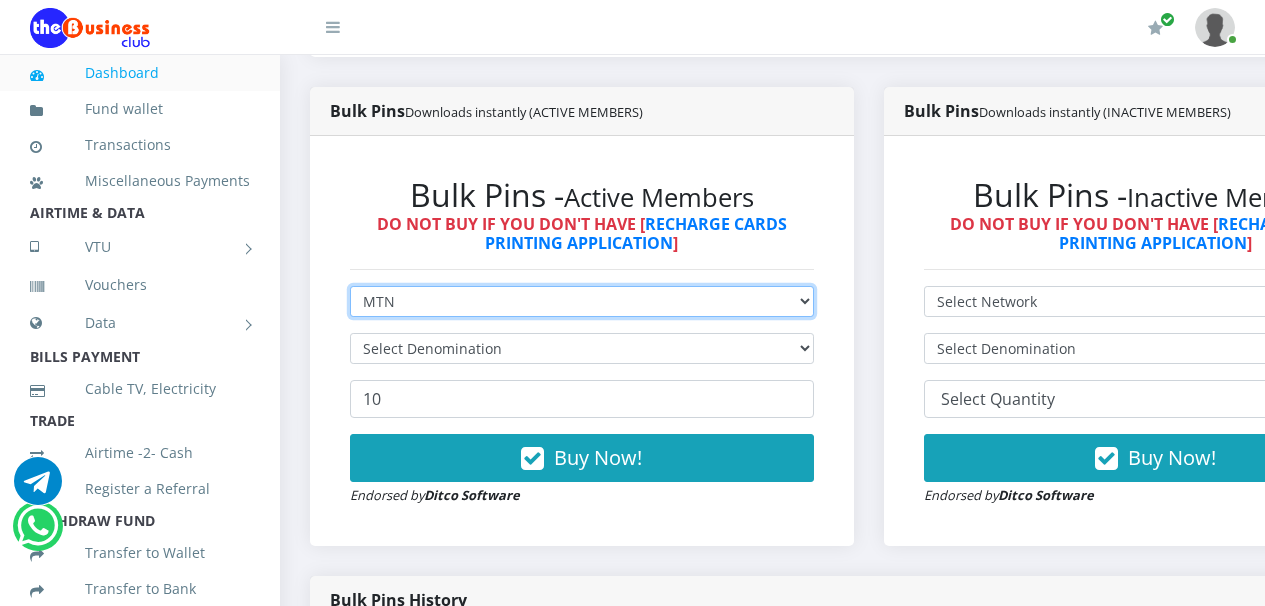click on "Select Network
MTN
Globacom
9Mobile
Airtel" at bounding box center (582, 301) 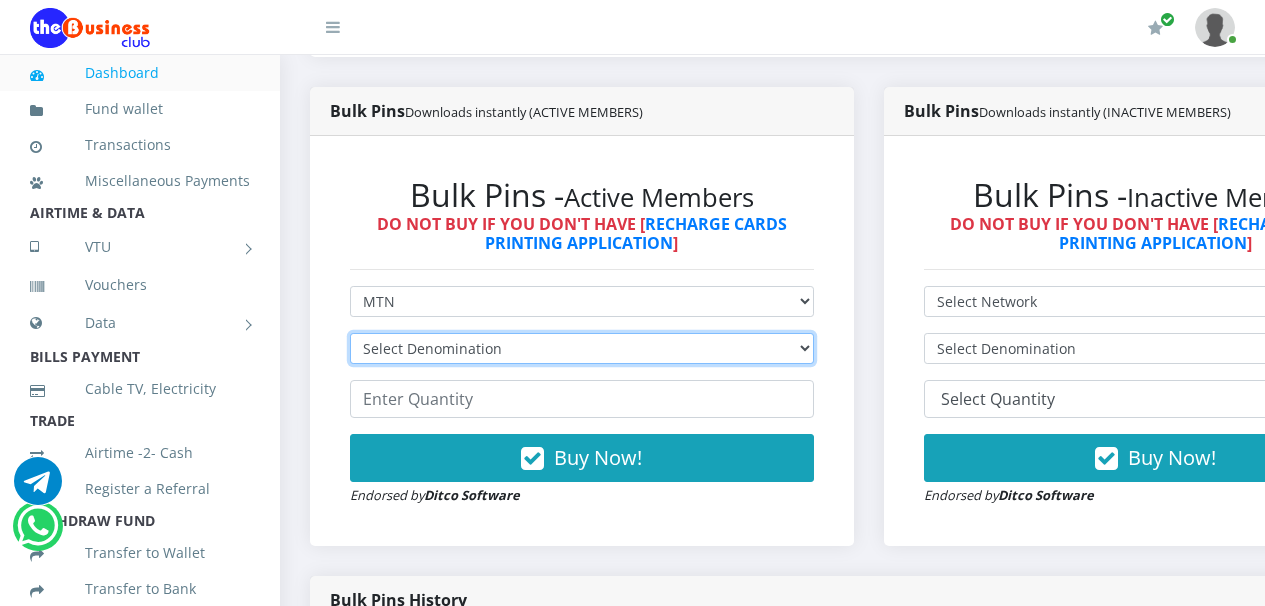 click on "Select Denomination MTN NGN100 - ₦96.99 MTN NGN200 - ₦193.98 MTN NGN400 - ₦387.96 MTN NGN500 - ₦484.95 MTN NGN1000 - ₦969.90 MTN NGN1500 - ₦1,454.85" at bounding box center [582, 348] 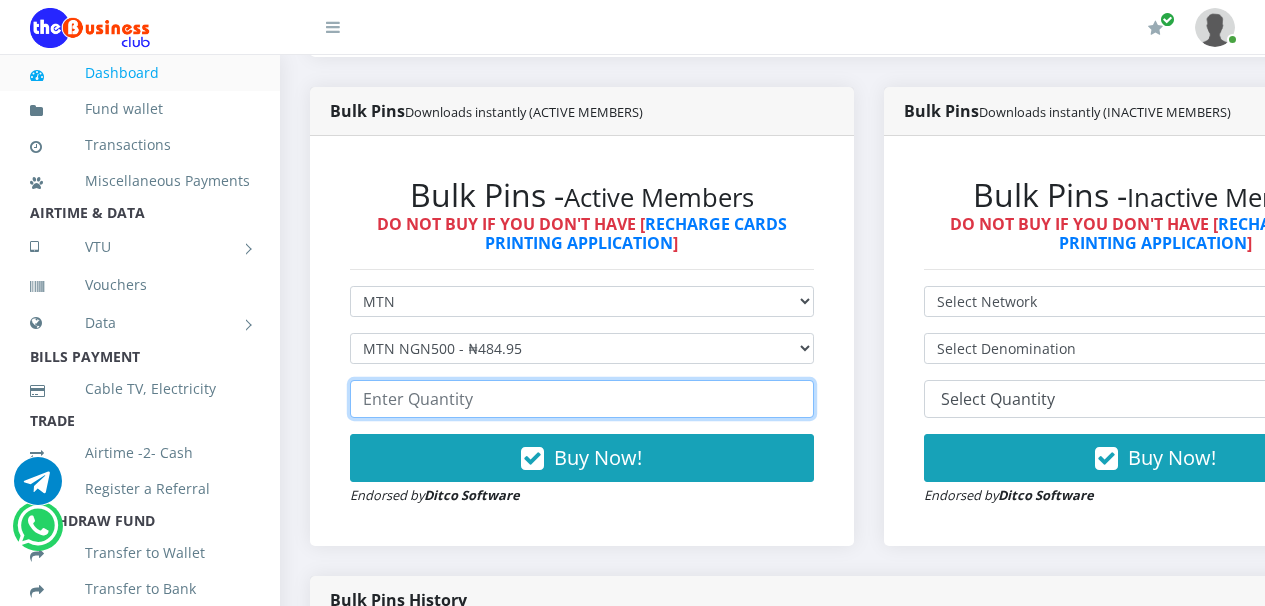 click at bounding box center (582, 399) 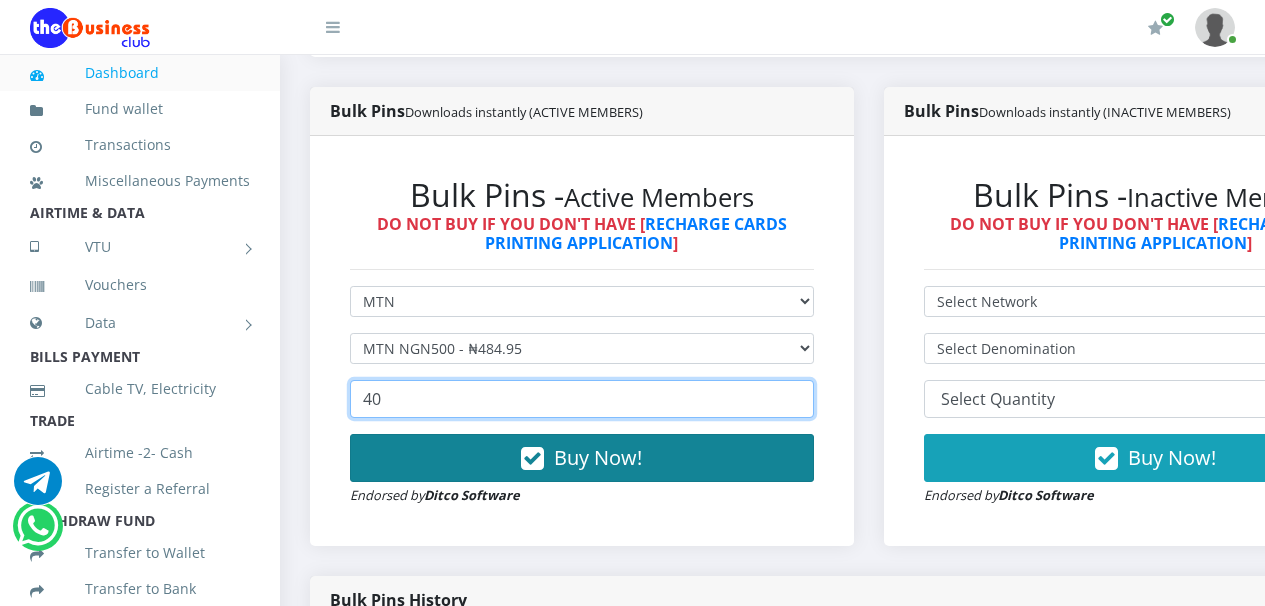 type on "40" 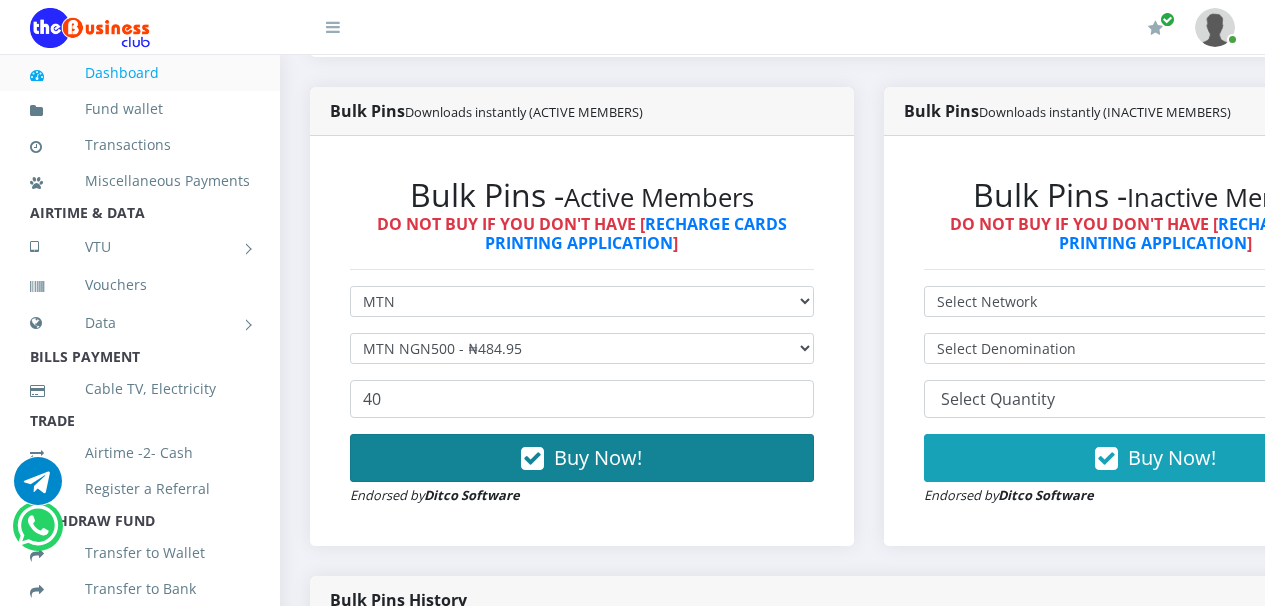 click at bounding box center (532, 459) 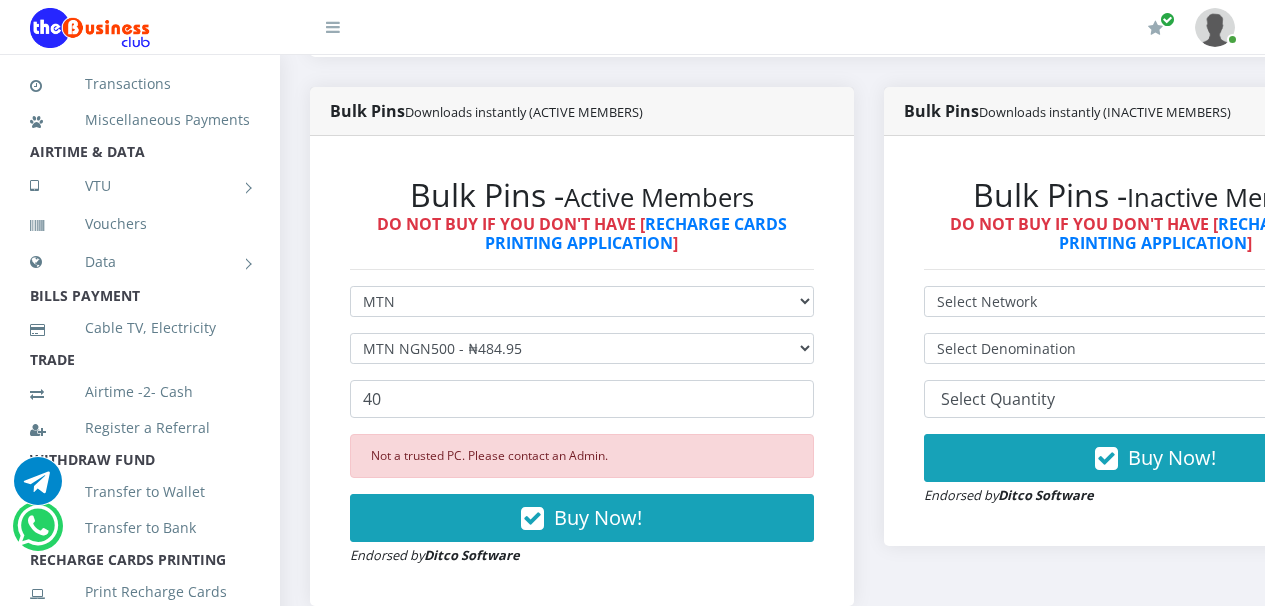 scroll, scrollTop: 0, scrollLeft: 0, axis: both 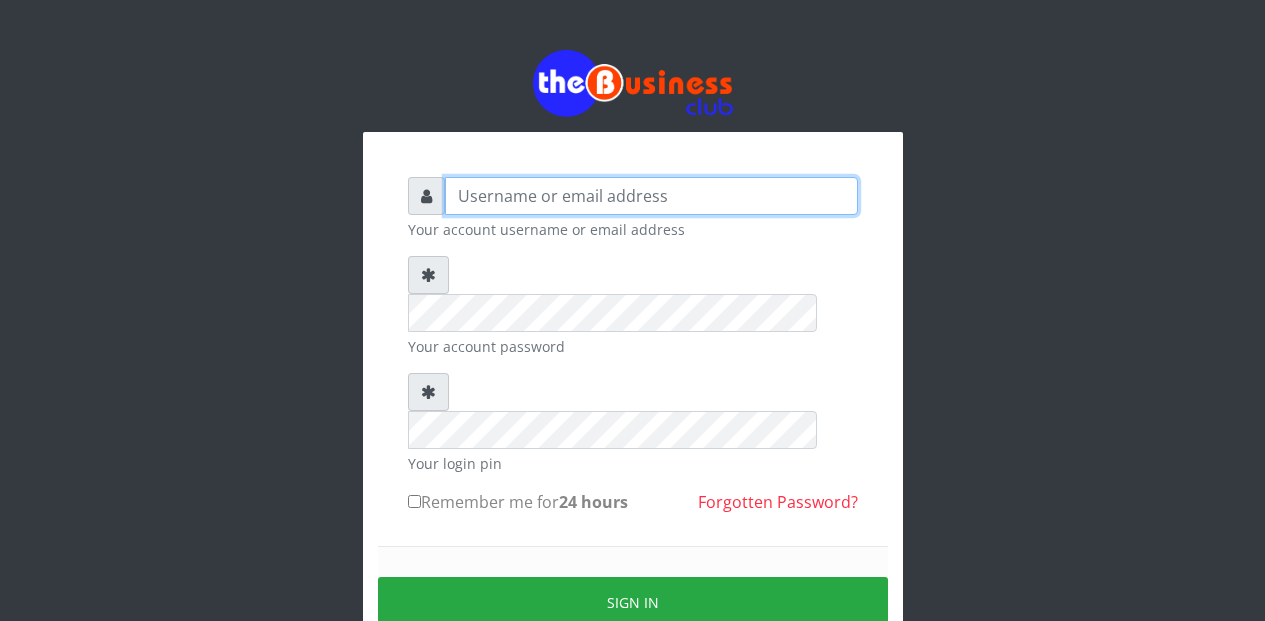 type on "Etinyin" 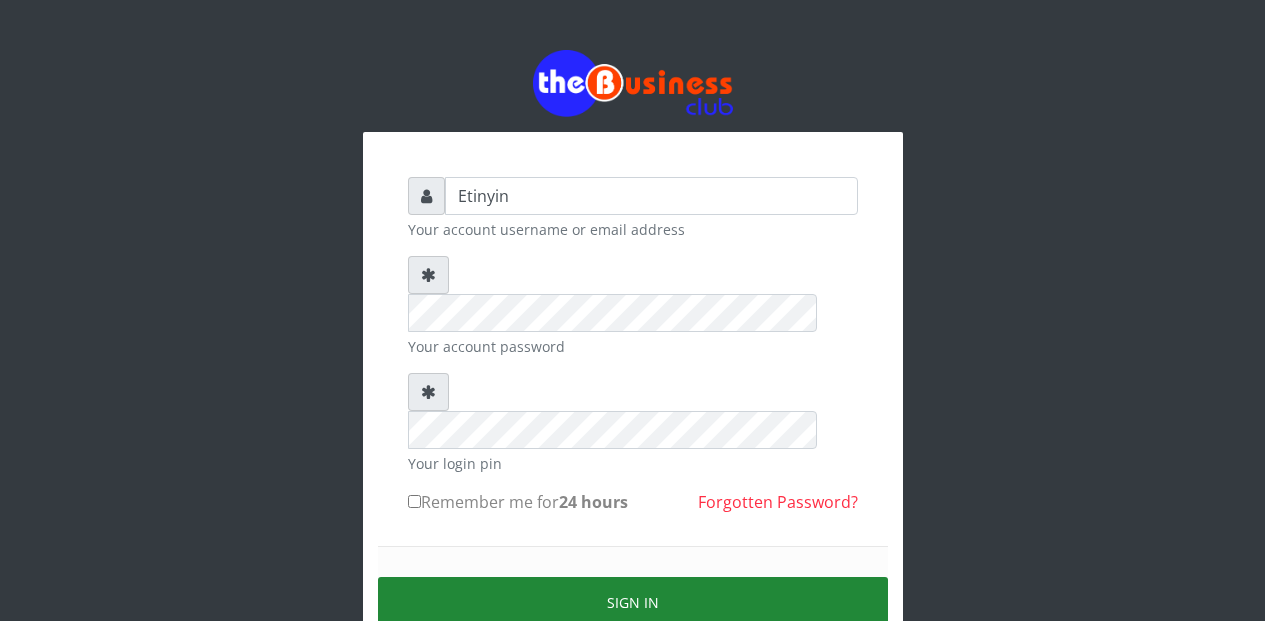click on "Sign in" at bounding box center [633, 602] 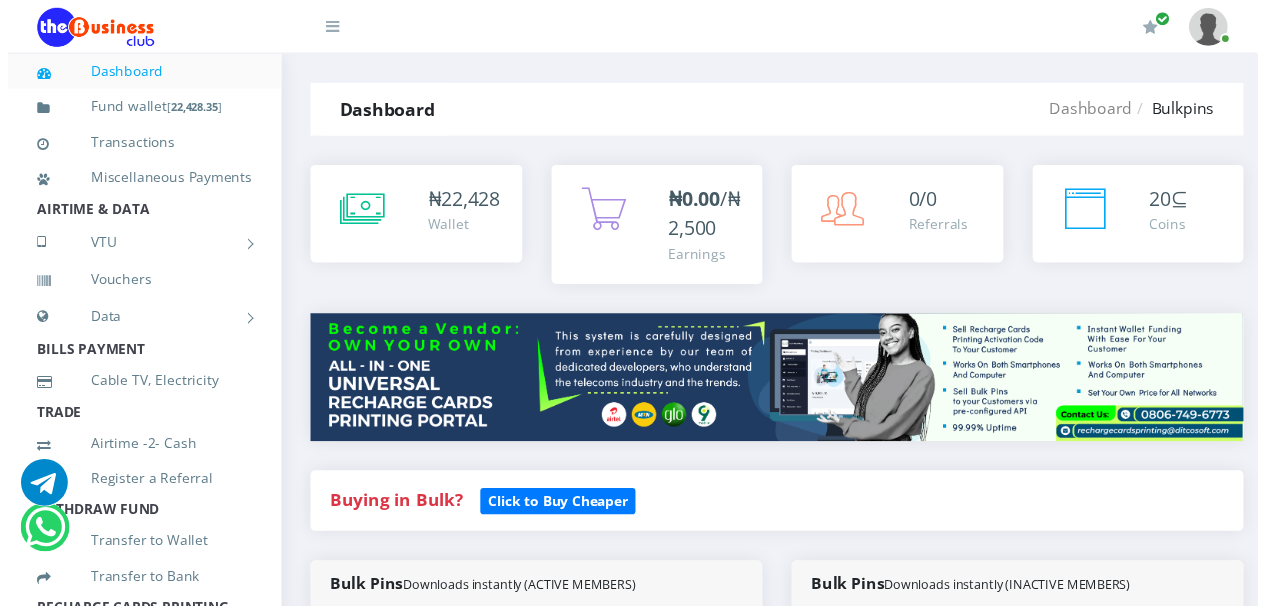 scroll, scrollTop: 0, scrollLeft: 0, axis: both 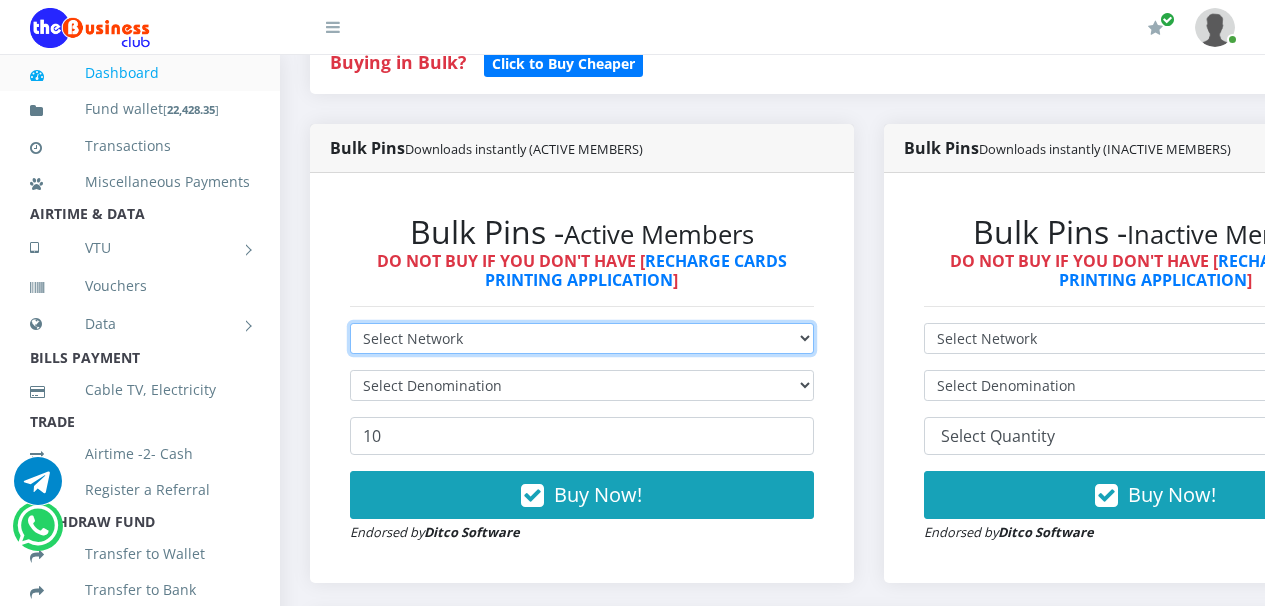 click on "Select Network
MTN
Globacom
9Mobile
Airtel" at bounding box center (582, 338) 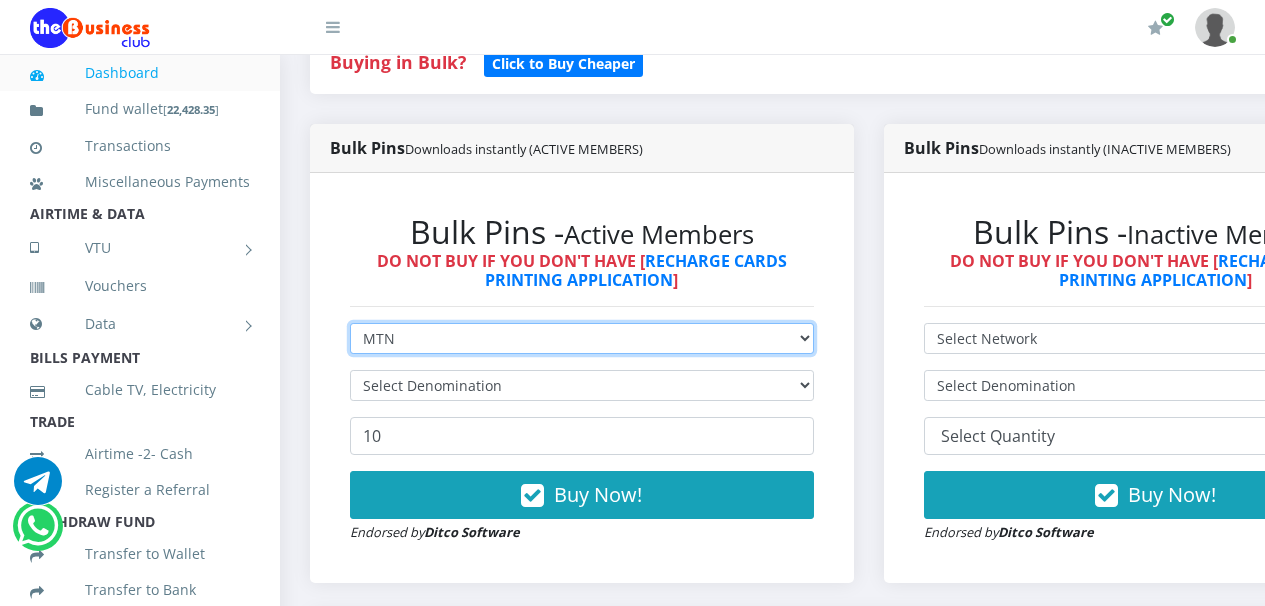 click on "Select Network
MTN
Globacom
9Mobile
Airtel" at bounding box center [582, 338] 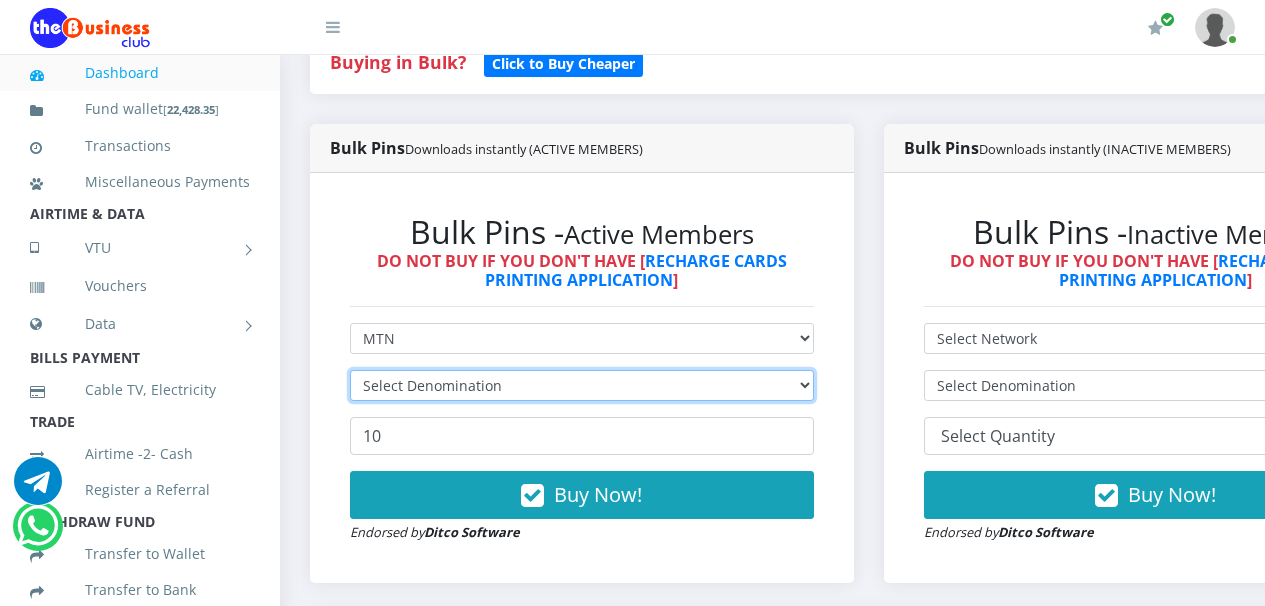click on "Select Denomination" at bounding box center [582, 385] 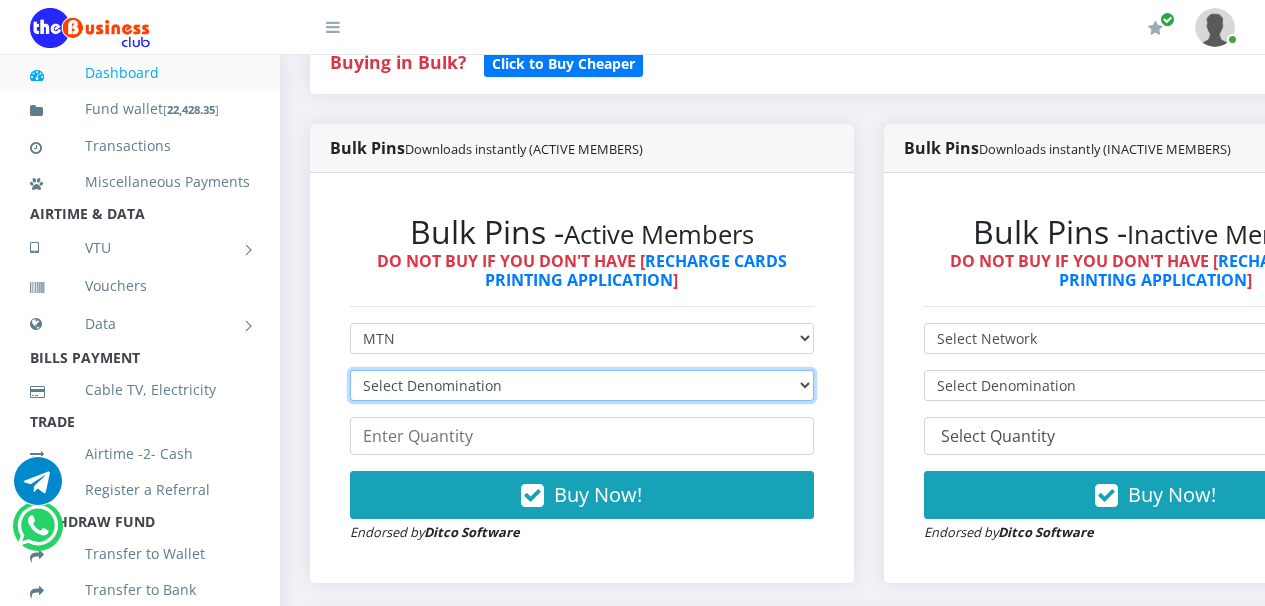 select on "484.7-500" 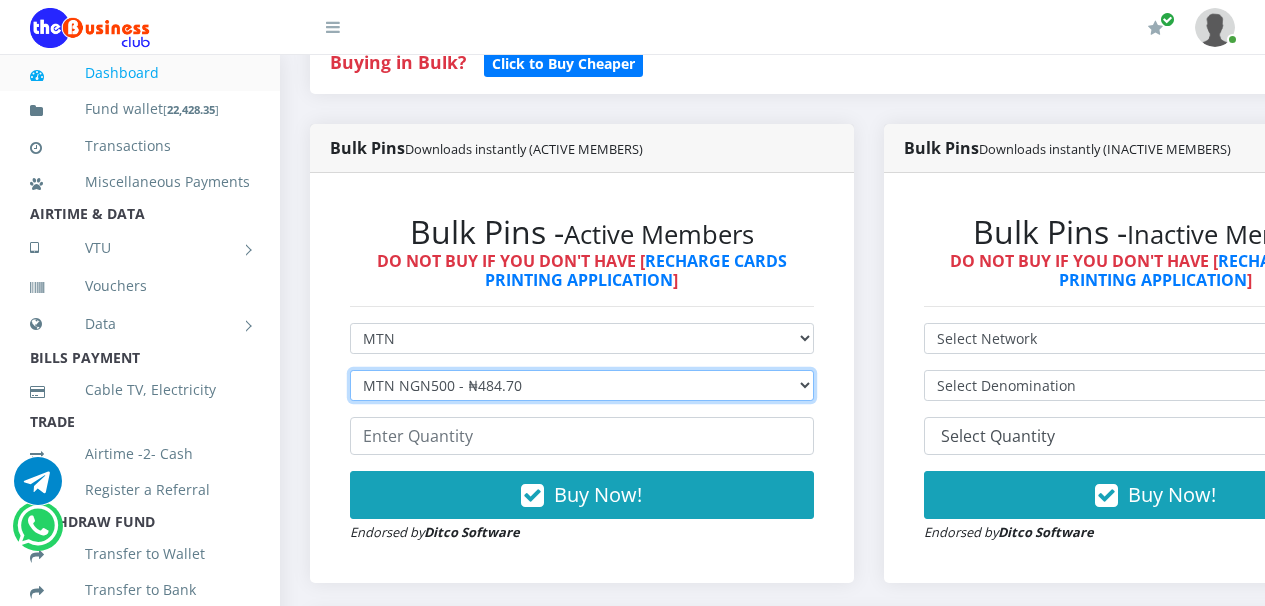 click on "Select Denomination MTN NGN100 - ₦96.94 MTN NGN200 - ₦193.88 MTN NGN400 - ₦387.76 MTN NGN500 - ₦484.70 MTN NGN1000 - ₦969.40 MTN NGN1500 - ₦1,454.10" at bounding box center (582, 385) 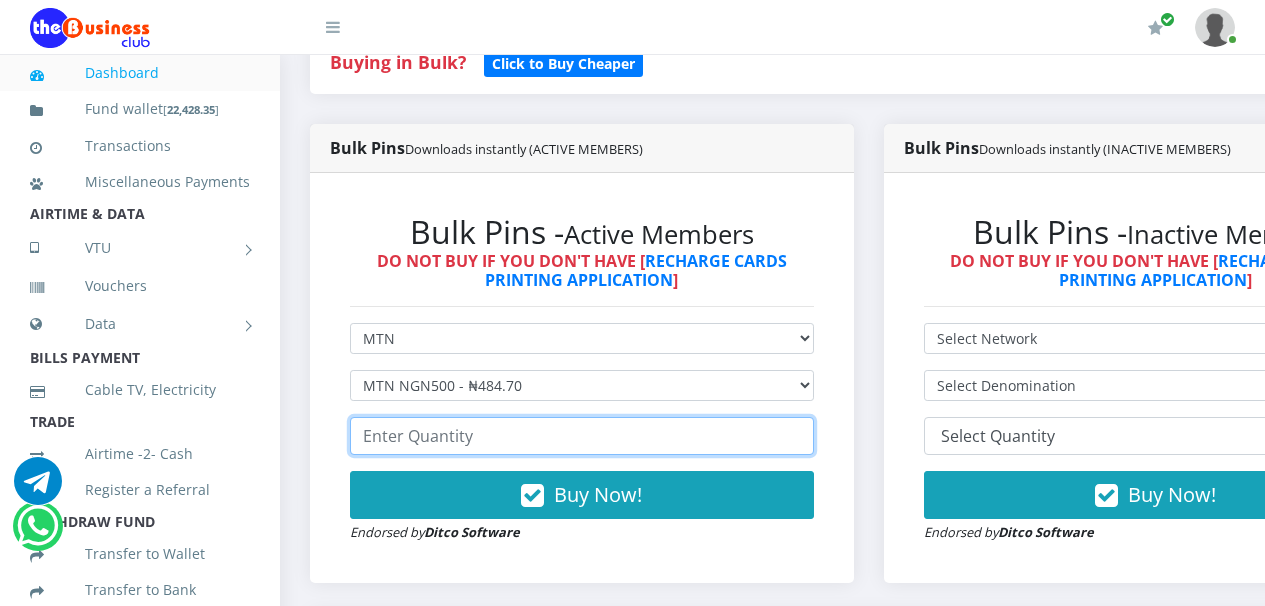 click at bounding box center (582, 436) 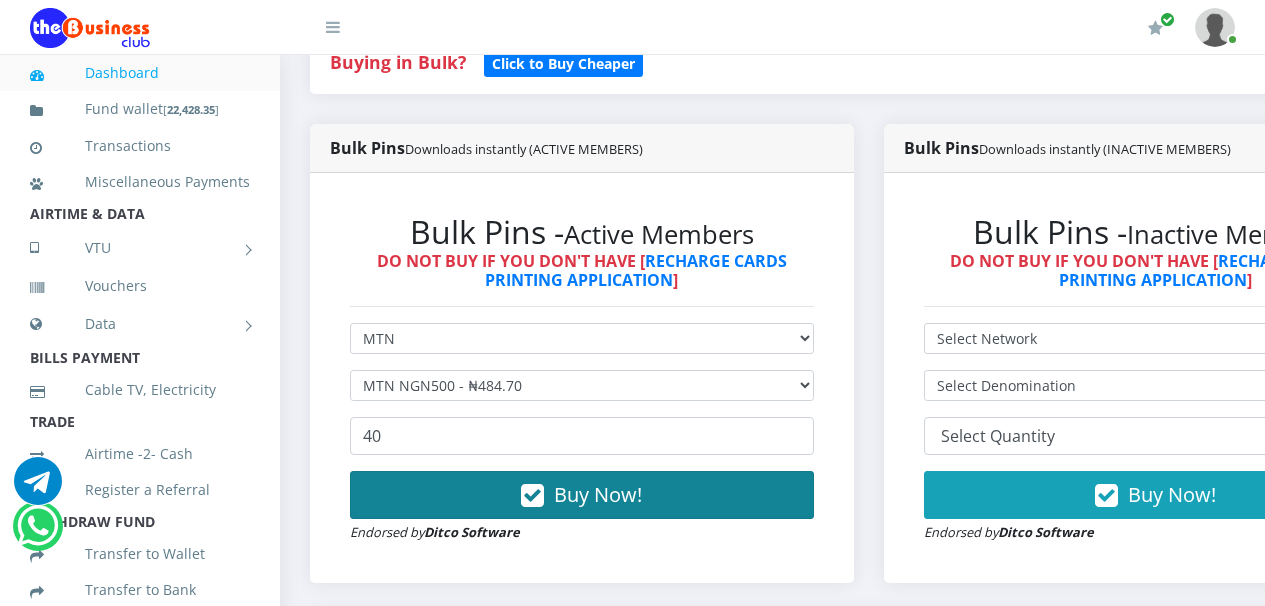 click at bounding box center [532, 496] 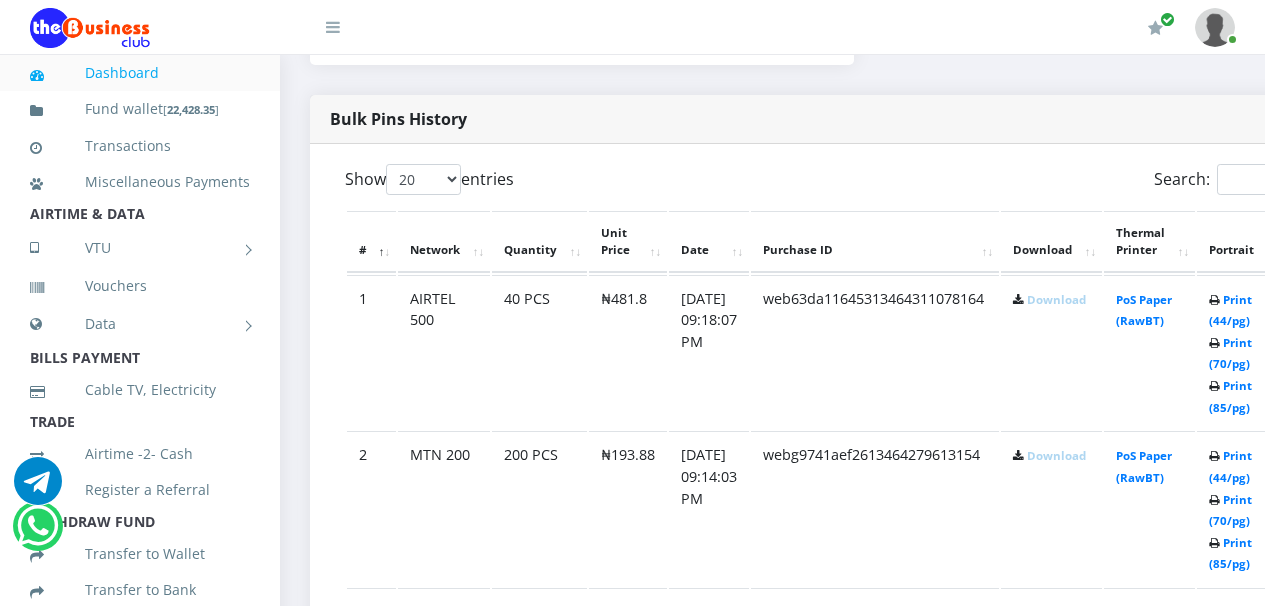 scroll, scrollTop: 1033, scrollLeft: 0, axis: vertical 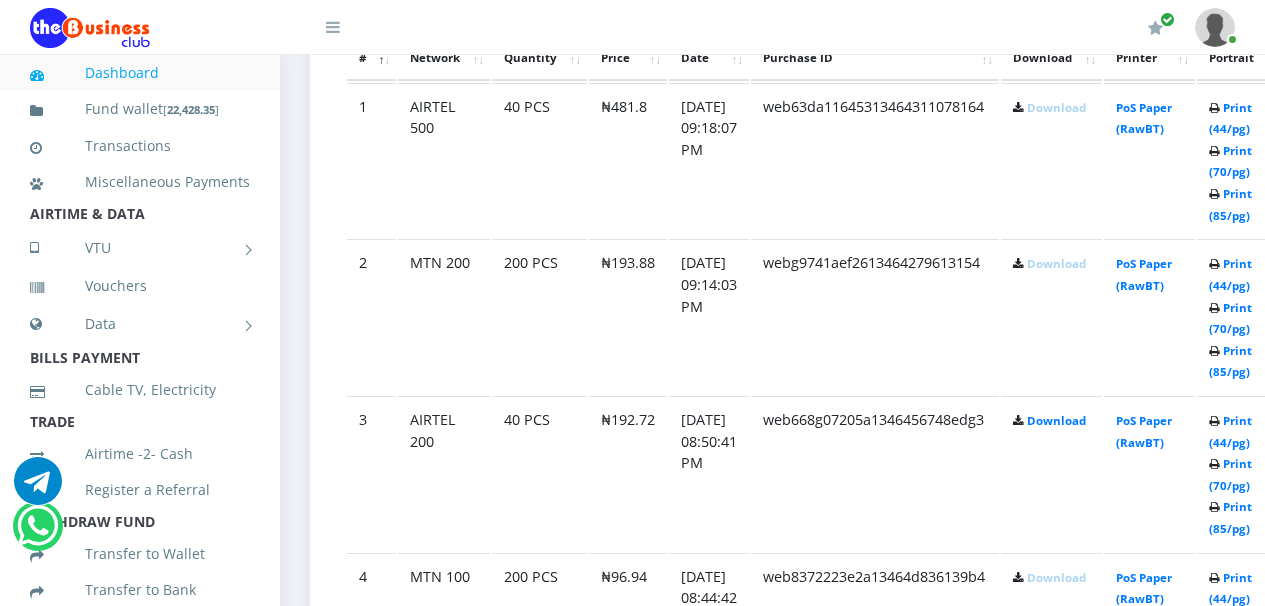 click on "Download" at bounding box center (1056, 107) 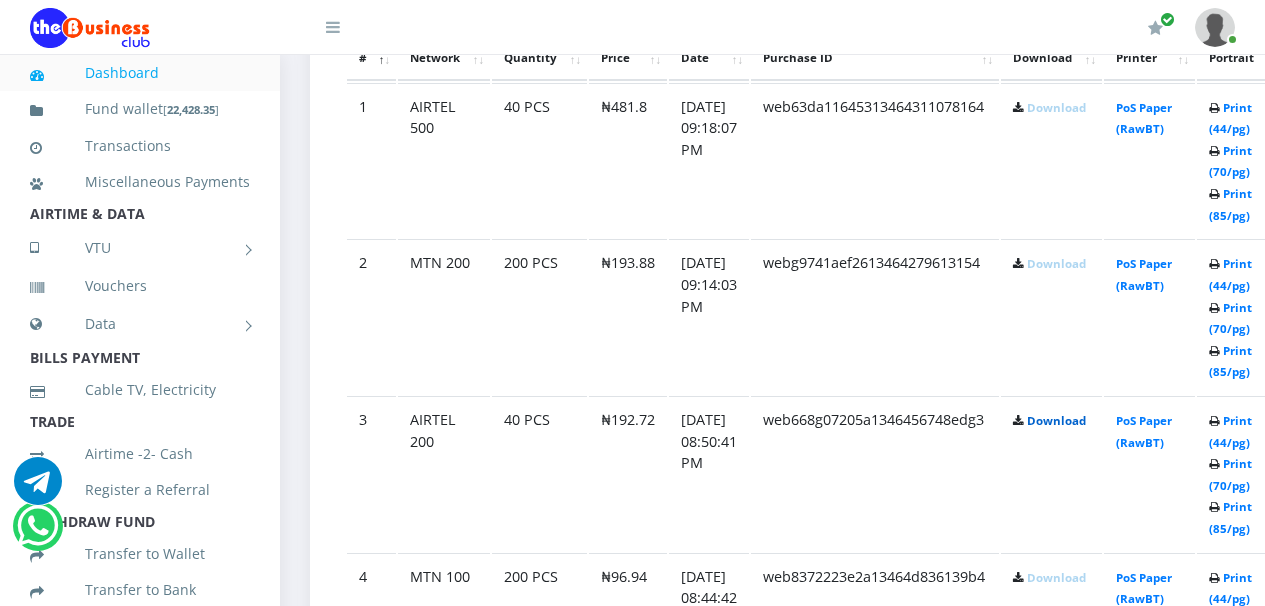click on "Download" at bounding box center (1056, 420) 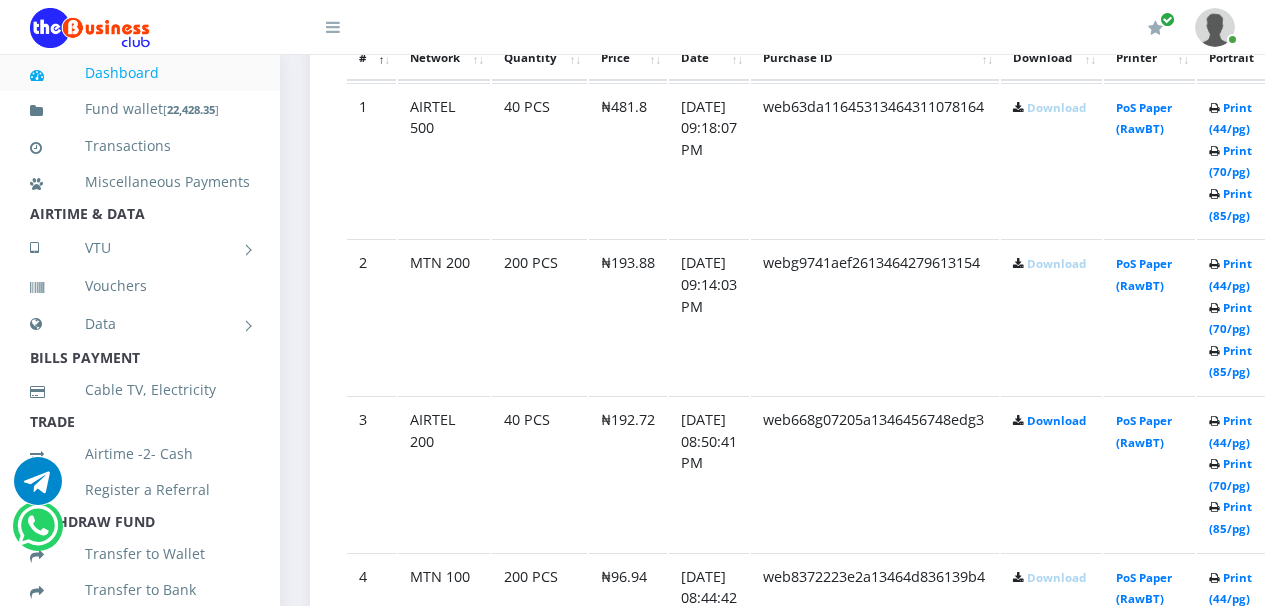 click on "Download" at bounding box center [1056, 577] 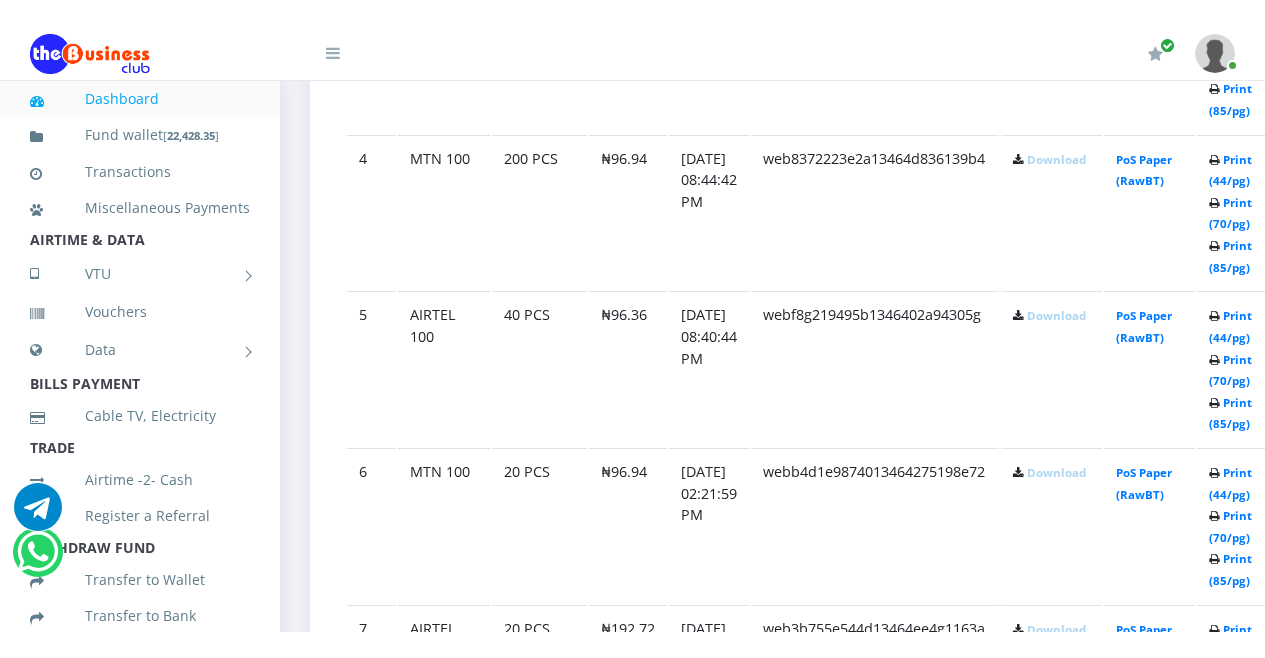 scroll, scrollTop: 1711, scrollLeft: 0, axis: vertical 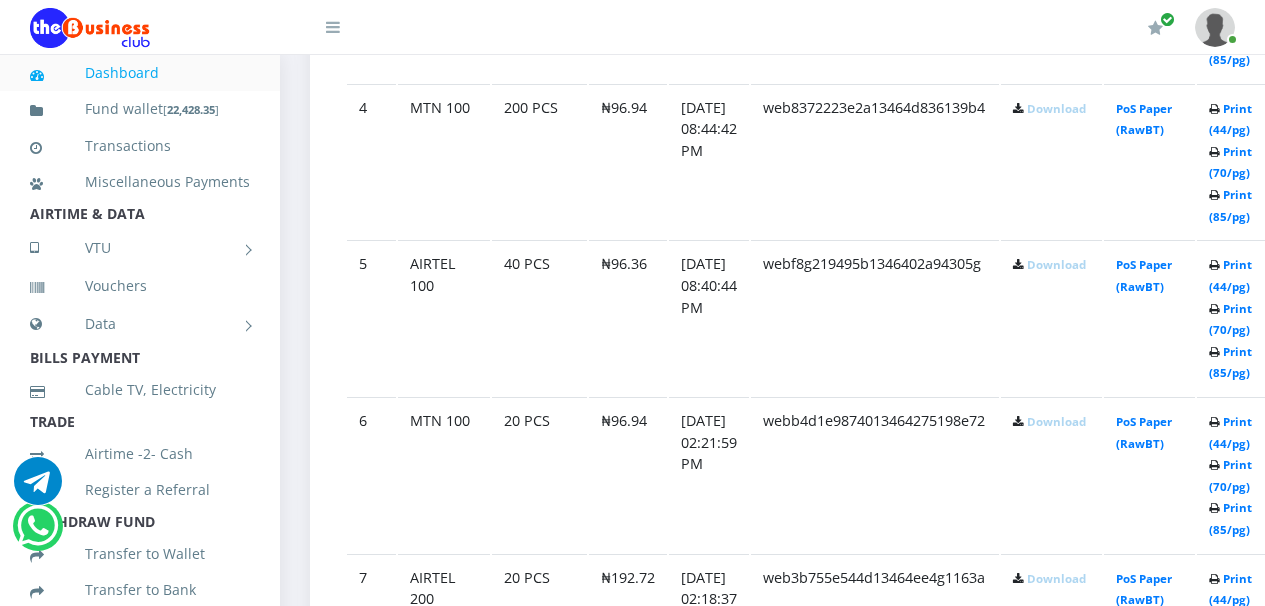 click on "Download" at bounding box center (1056, 264) 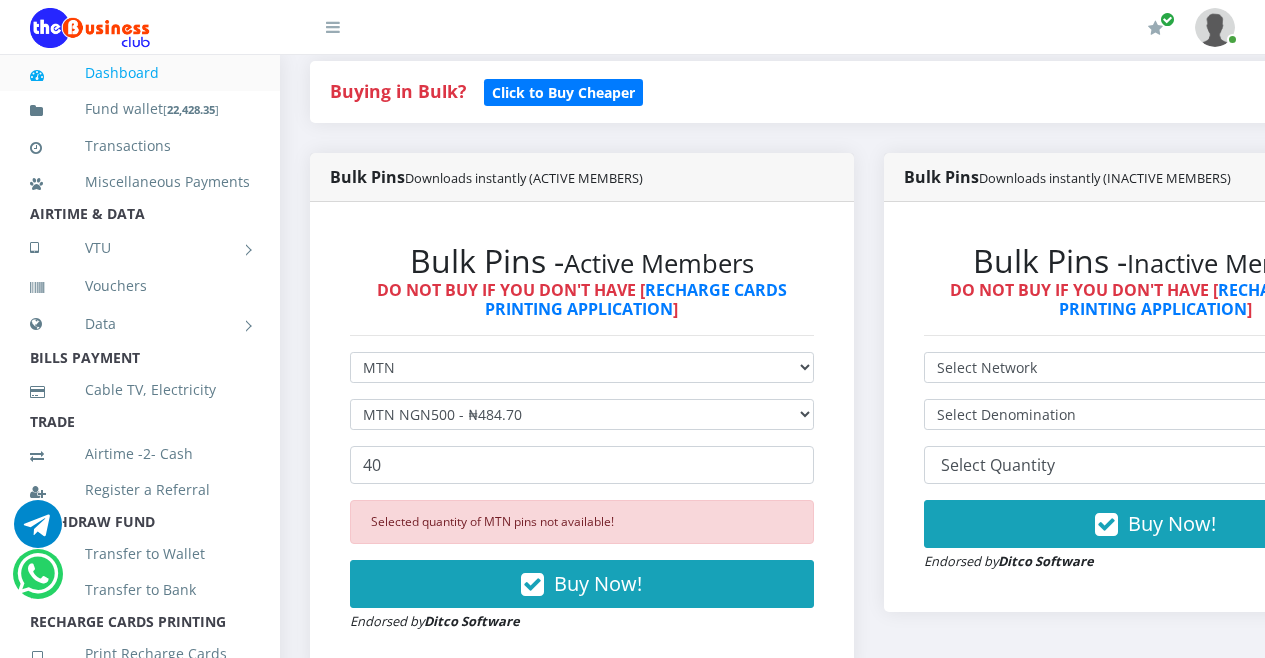 scroll, scrollTop: 535, scrollLeft: 0, axis: vertical 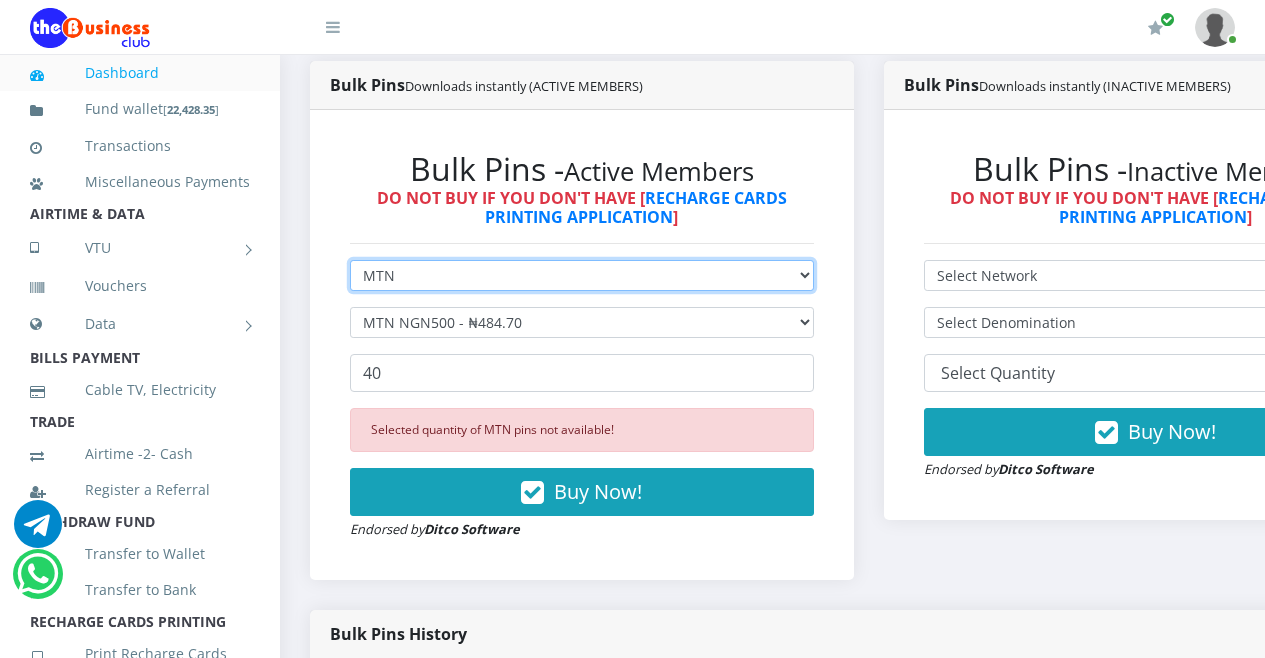 click on "Select Network
MTN
Globacom
9Mobile
Airtel" at bounding box center [582, 275] 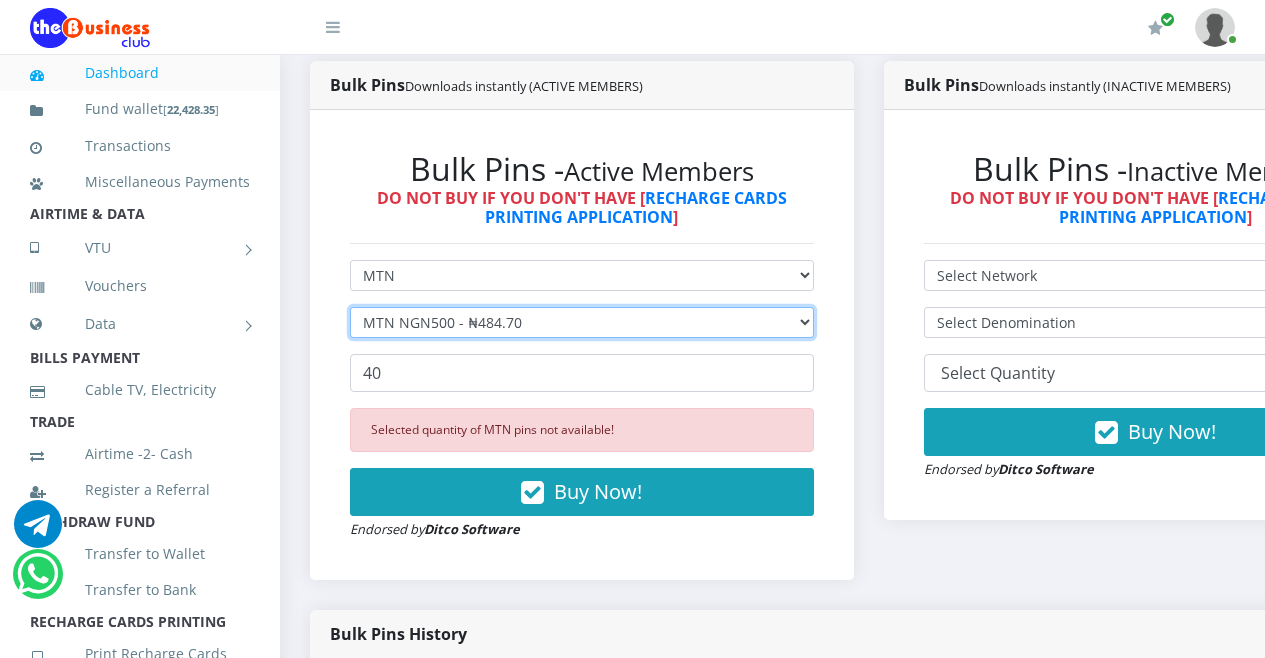 click on "Select Denomination MTN NGN100 - ₦96.94 MTN NGN200 - ₦193.88 MTN NGN400 - ₦387.76 MTN NGN500 - ₦484.70 MTN NGN1000 - ₦969.40 MTN NGN1500 - ₦1,454.10" at bounding box center (582, 322) 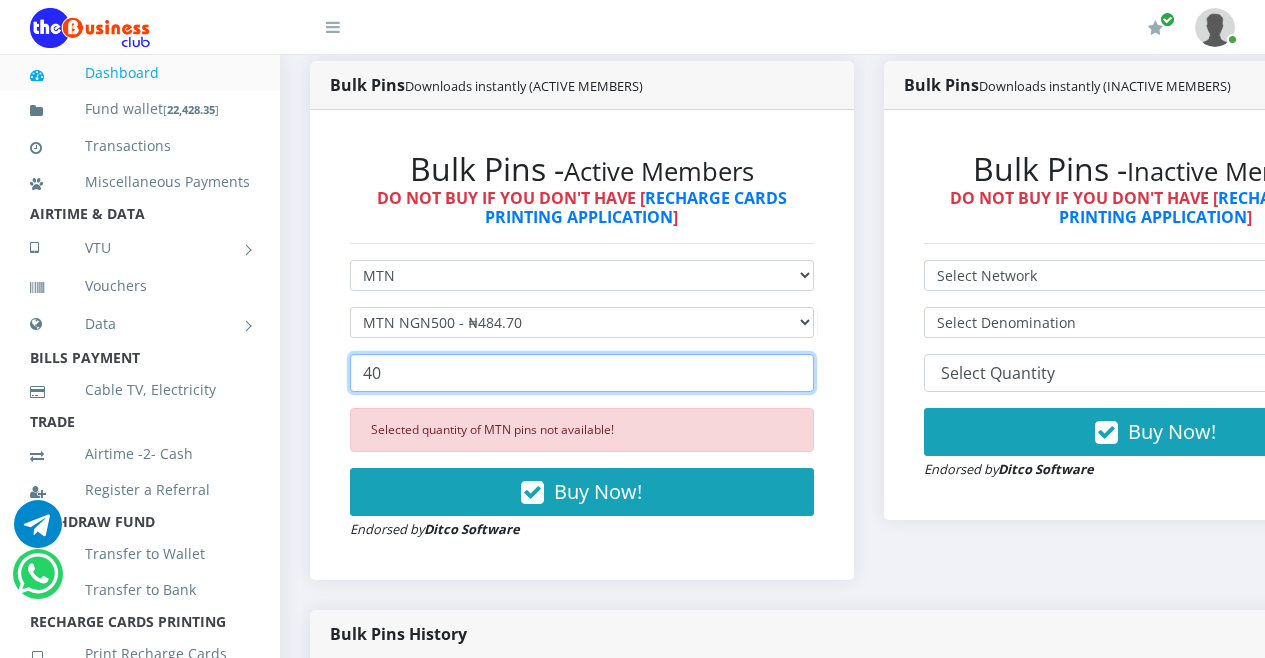 click on "40" at bounding box center (582, 373) 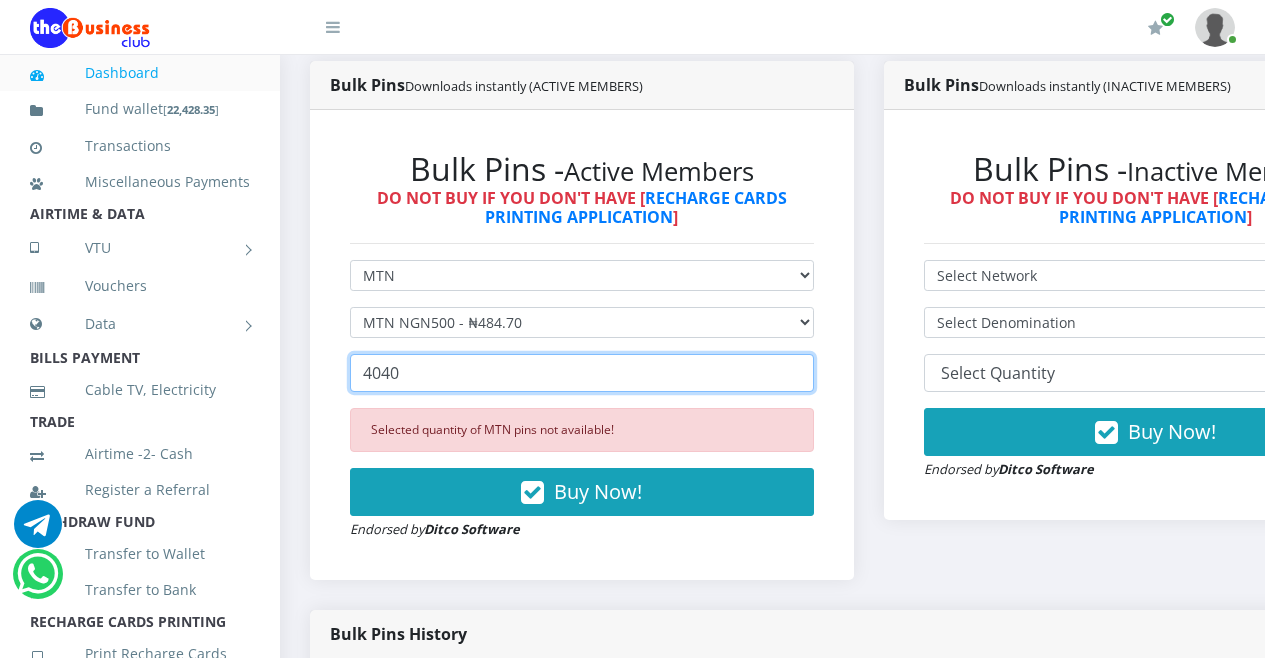 click on "4040" at bounding box center [582, 373] 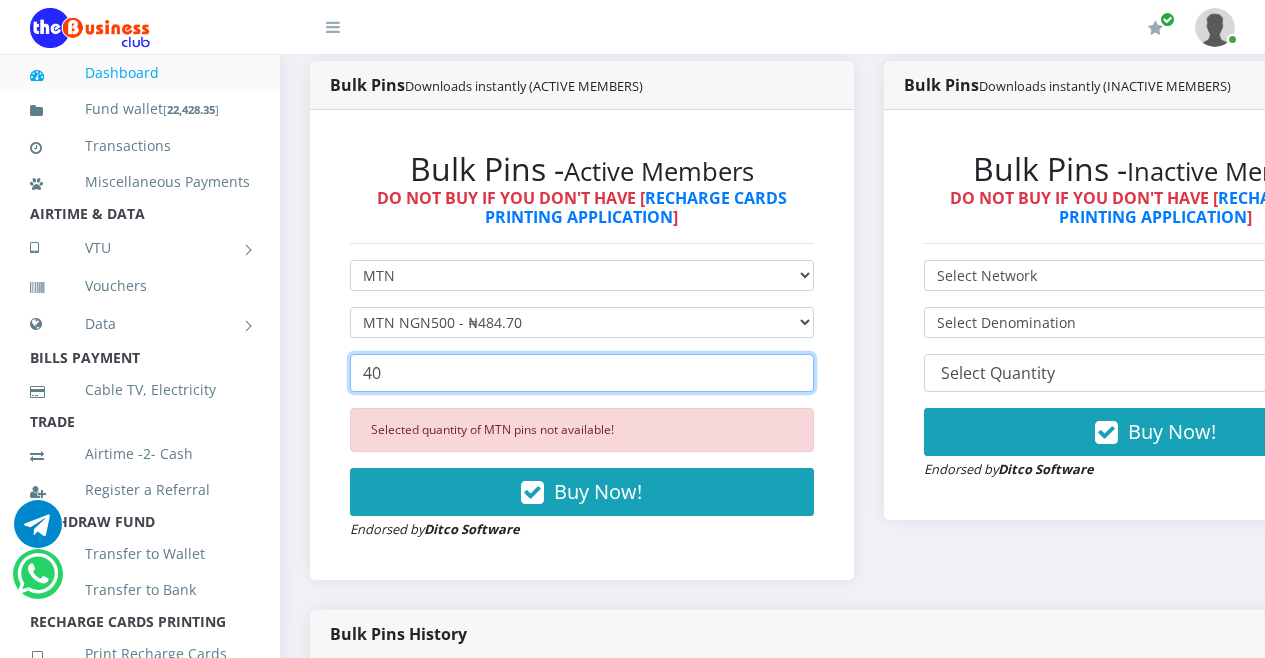 type on "4" 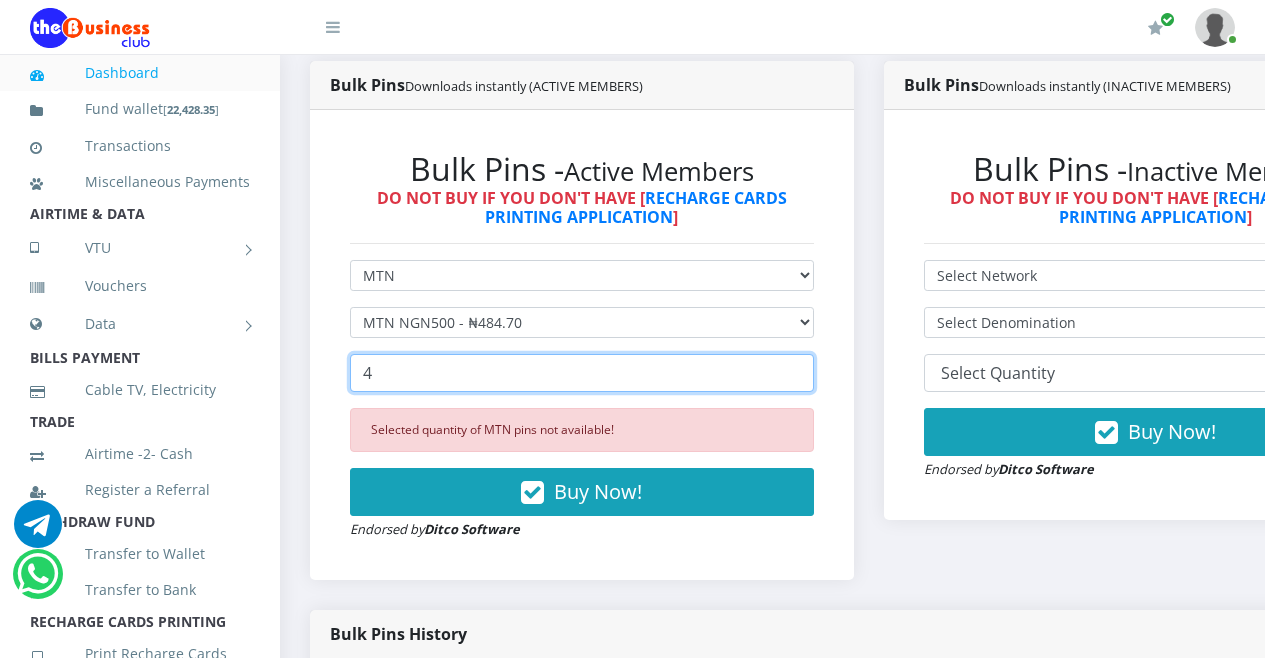 type on "40" 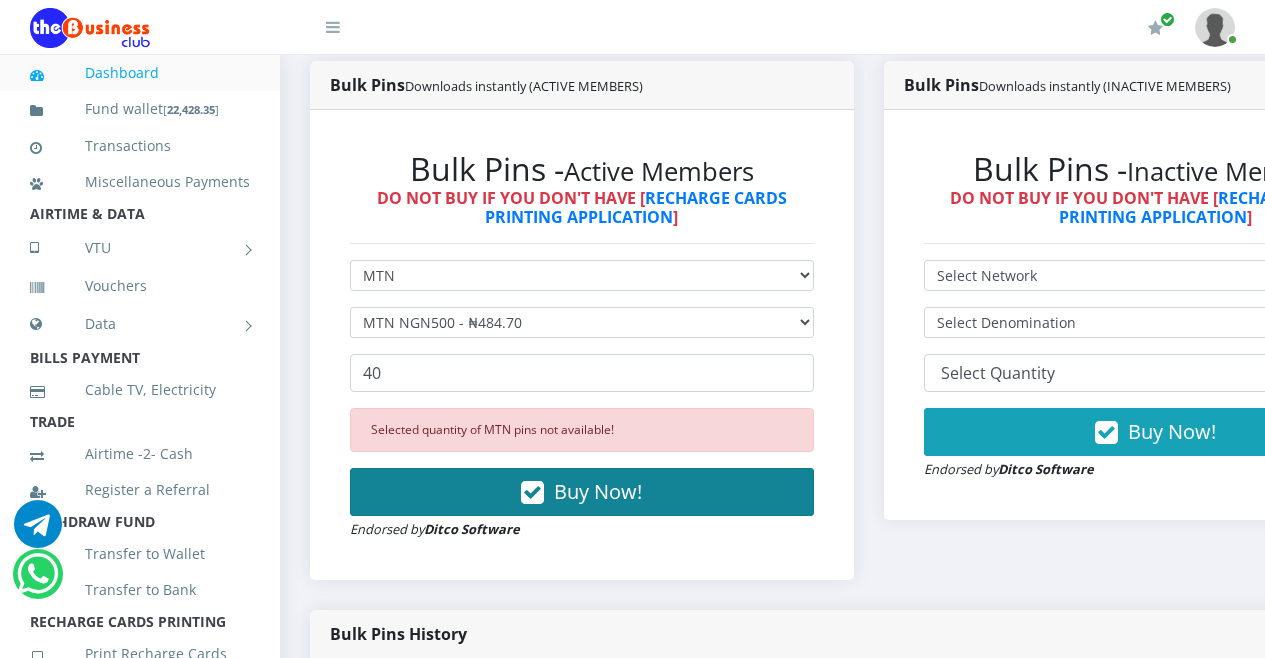 click at bounding box center [532, 493] 